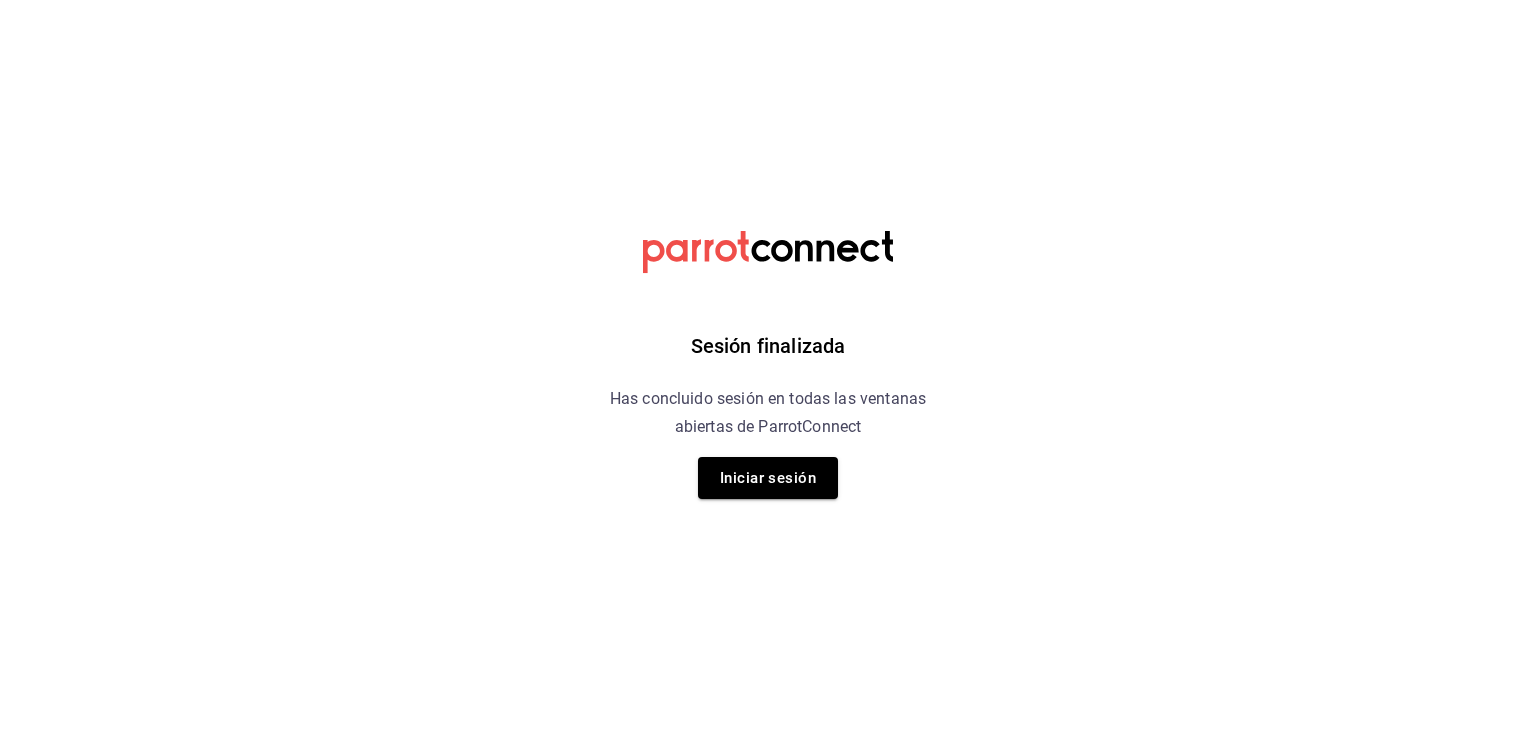 scroll, scrollTop: 0, scrollLeft: 0, axis: both 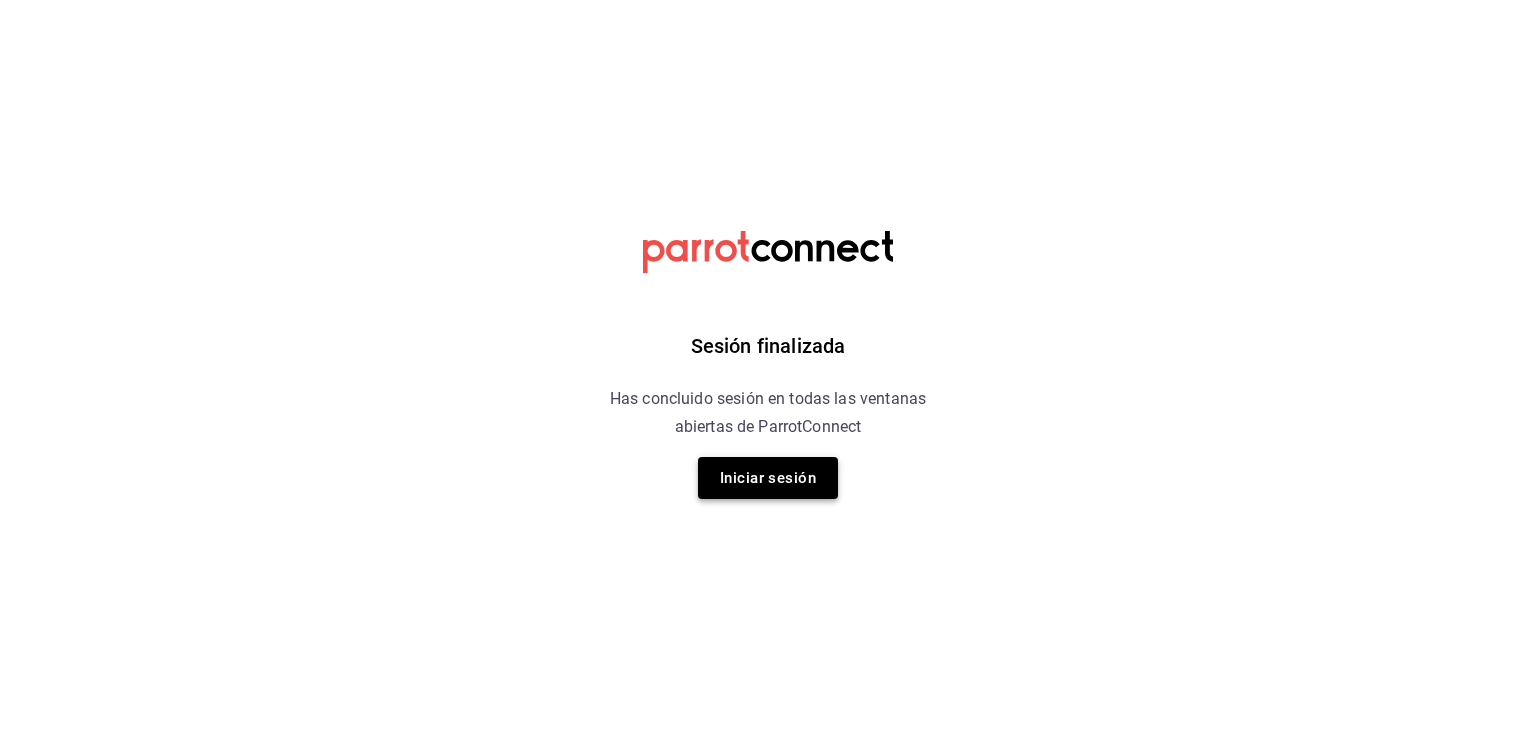 click on "Iniciar sesión" at bounding box center (768, 478) 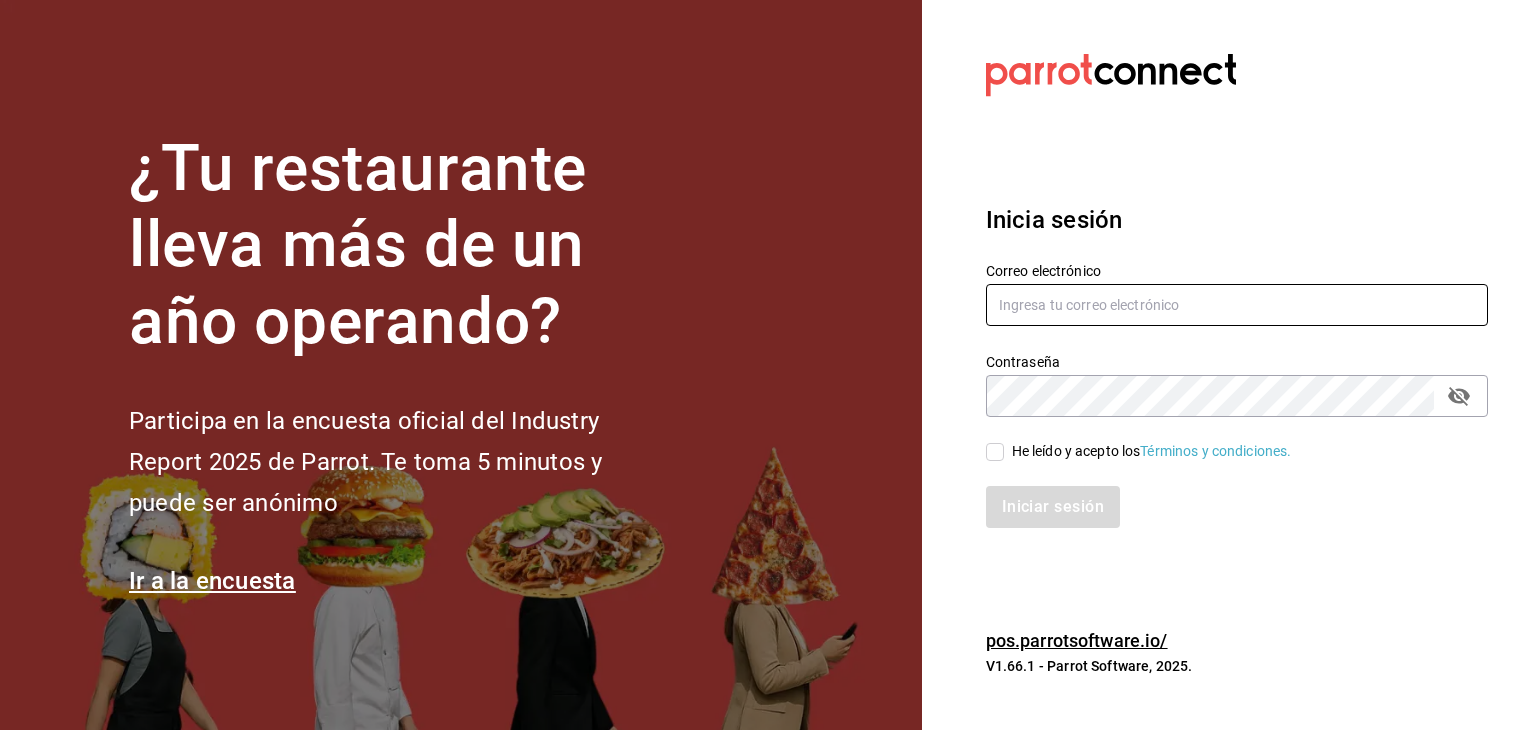 type on "administracion@eventoslienzocharronaucalpan.com" 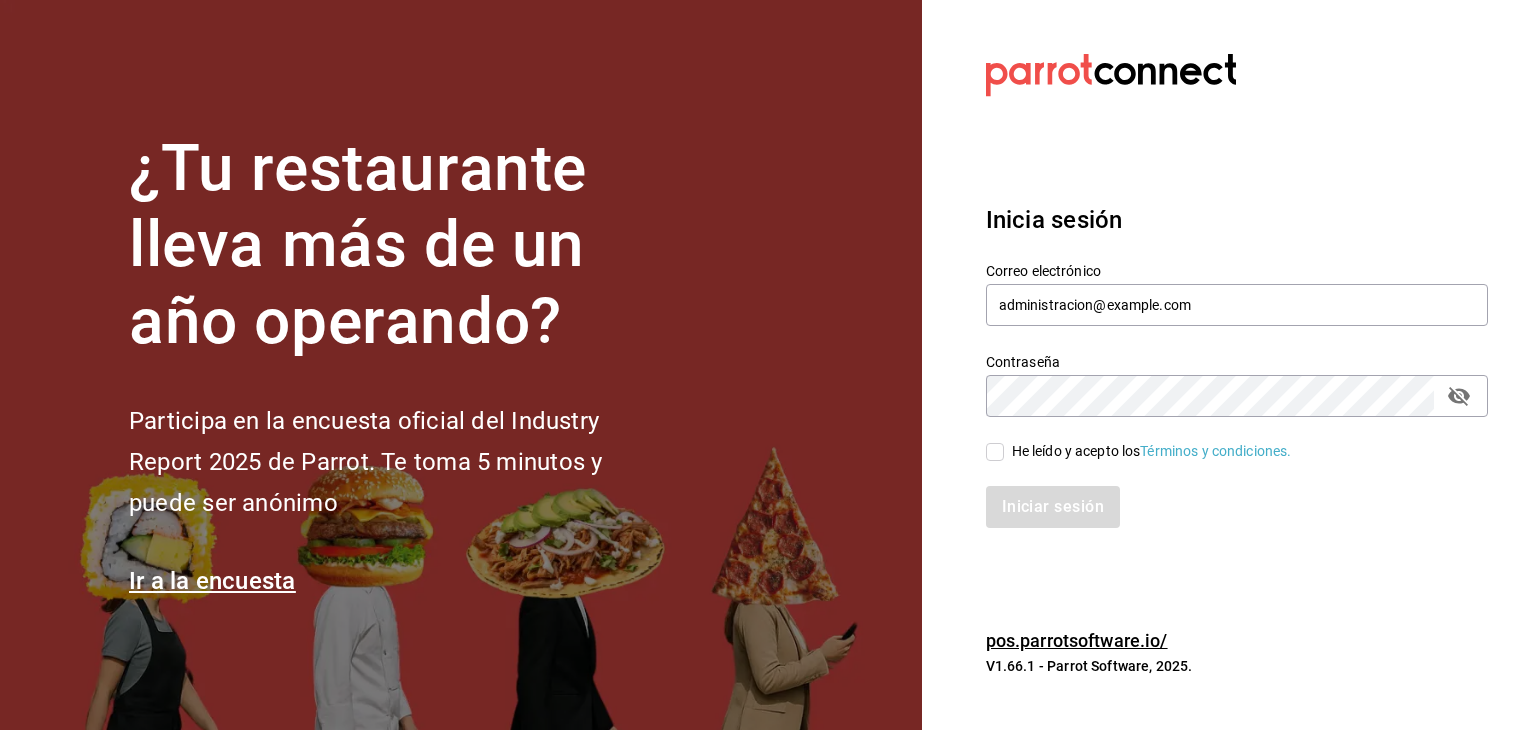 click on "He leído y acepto los  Términos y condiciones." at bounding box center (995, 452) 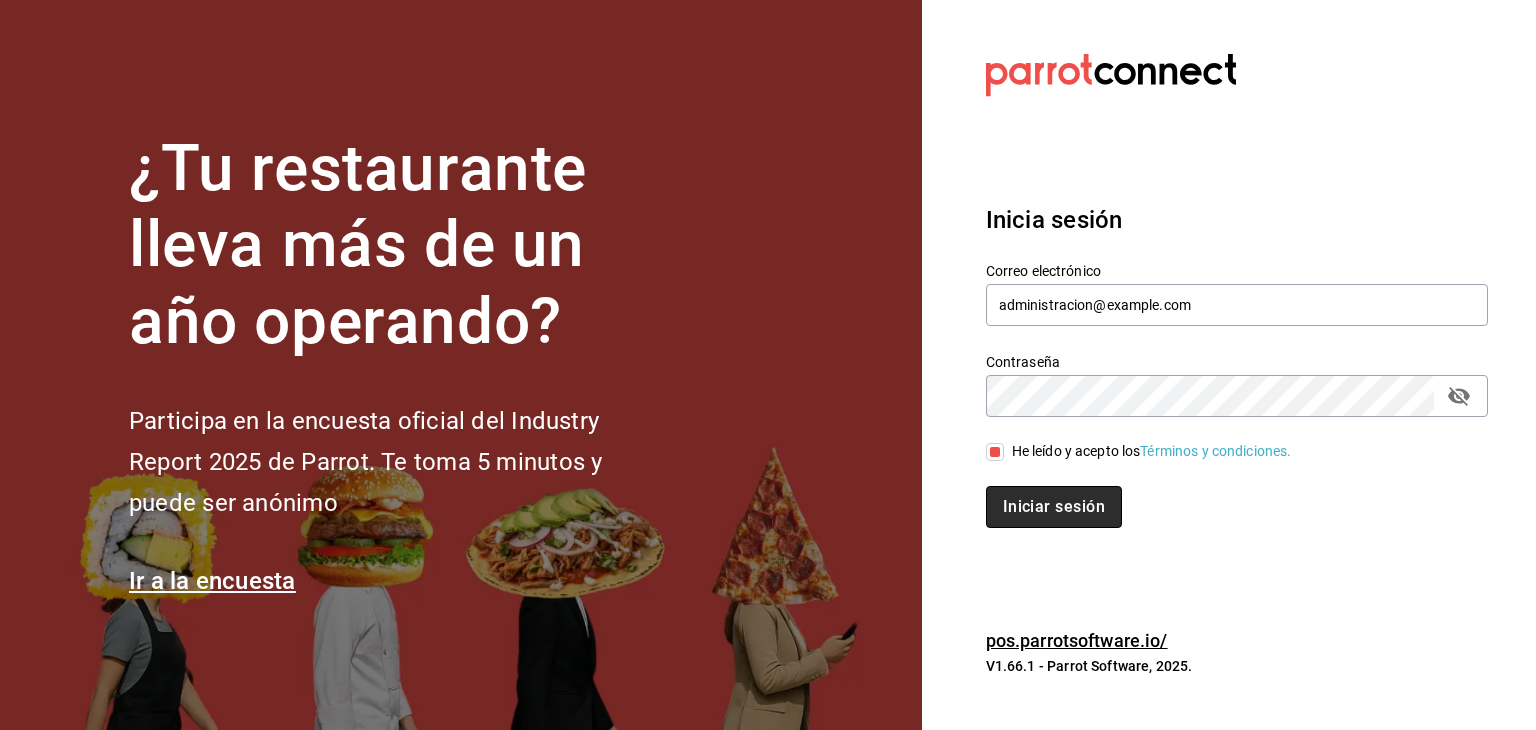 click on "Iniciar sesión" at bounding box center [1054, 507] 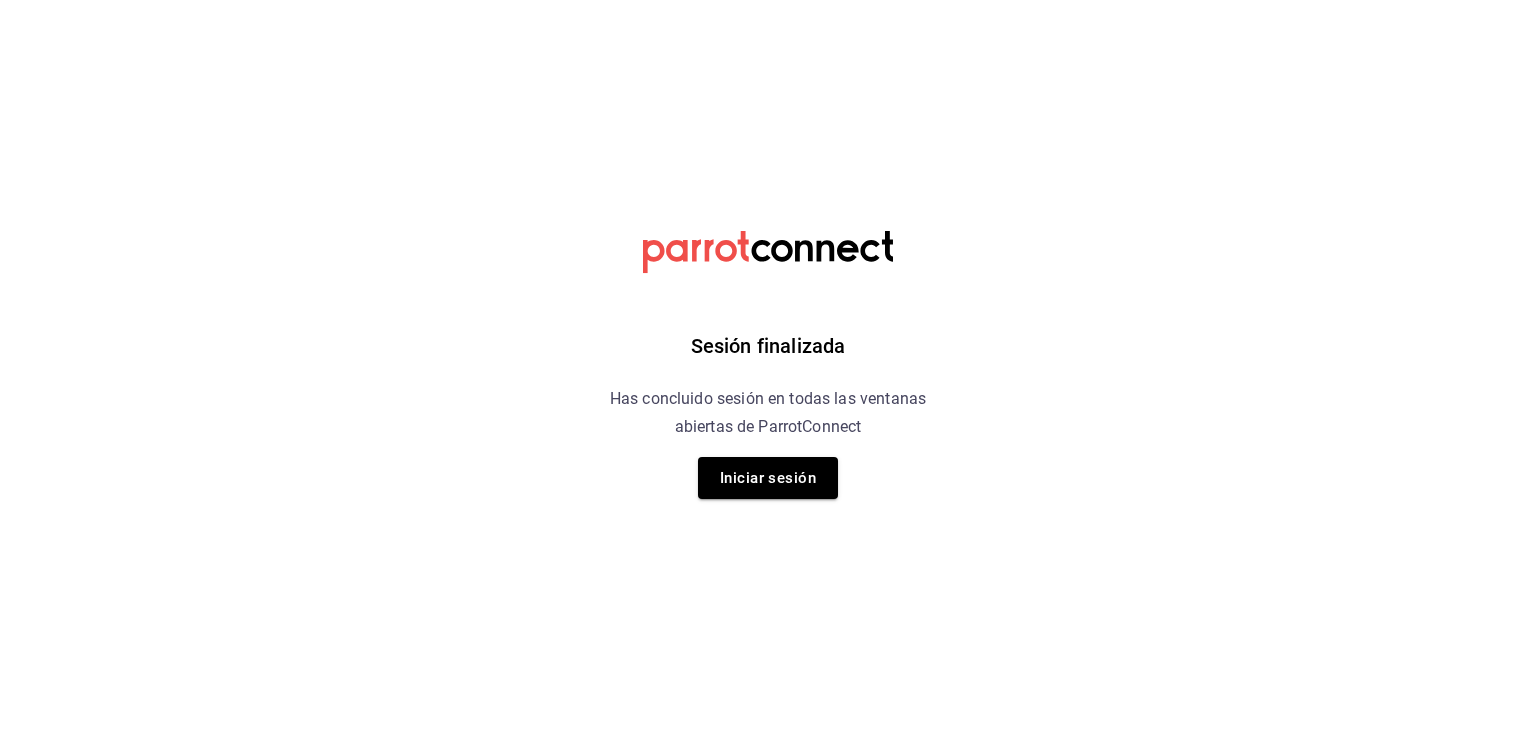 scroll, scrollTop: 0, scrollLeft: 0, axis: both 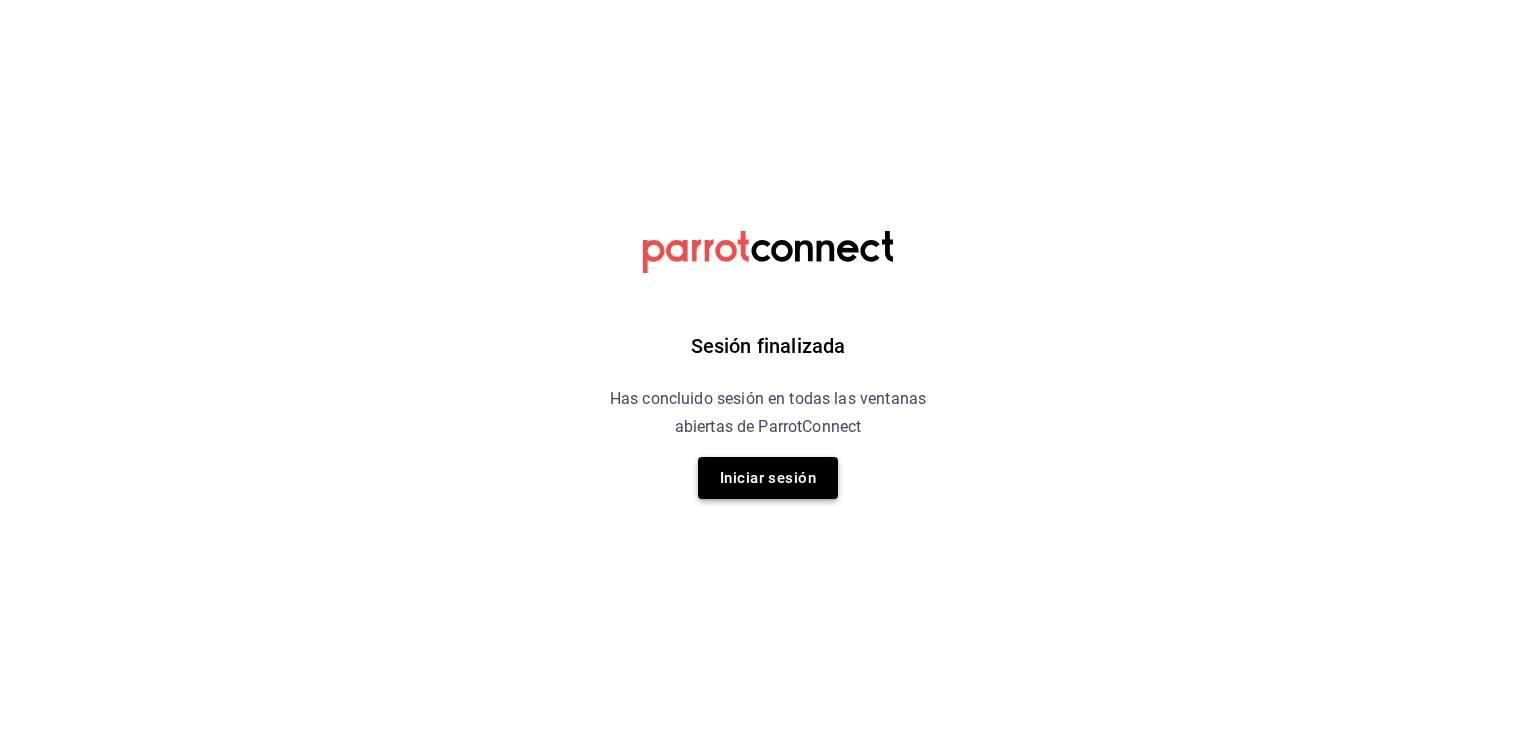 click on "Iniciar sesión" at bounding box center [768, 478] 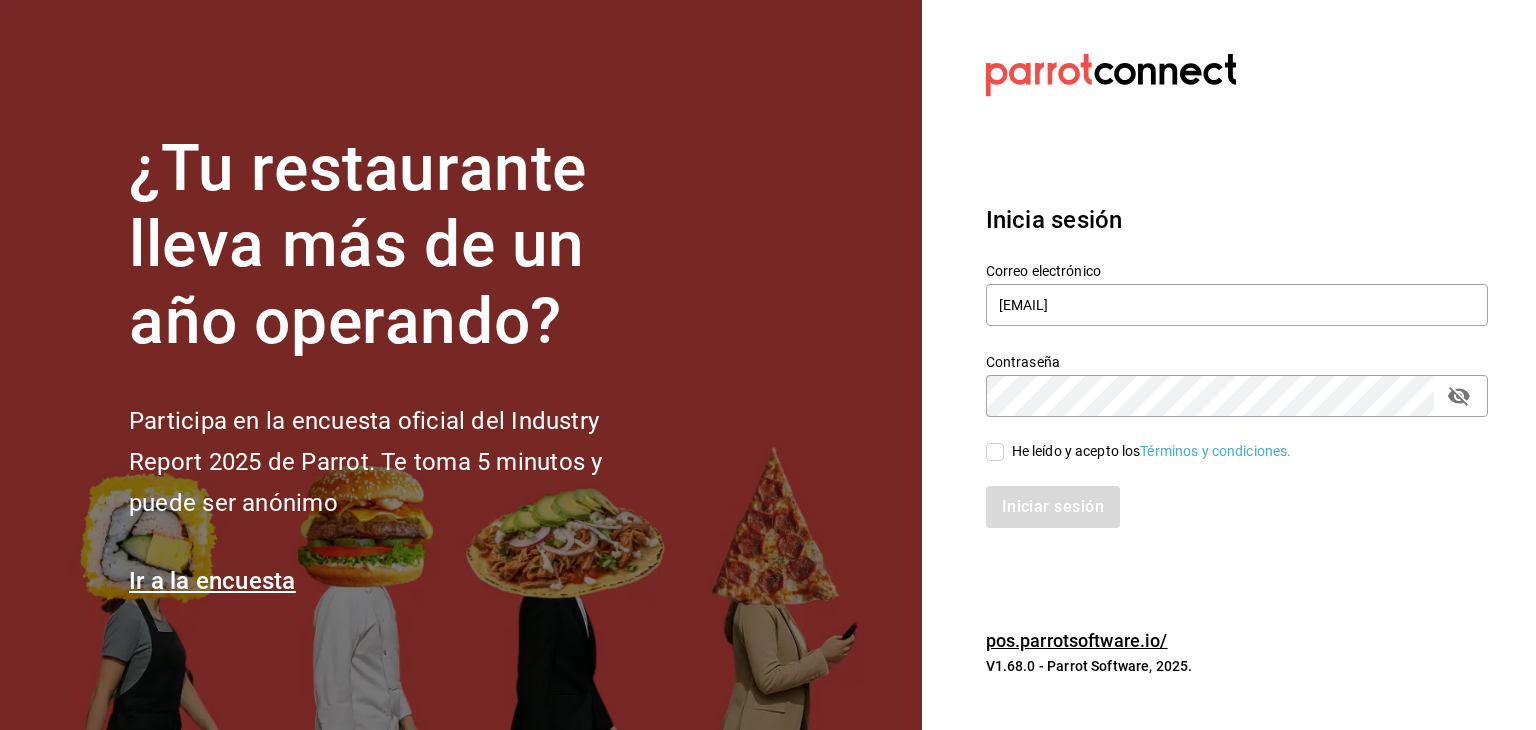 click on "He leído y acepto los  Términos y condiciones." at bounding box center (995, 452) 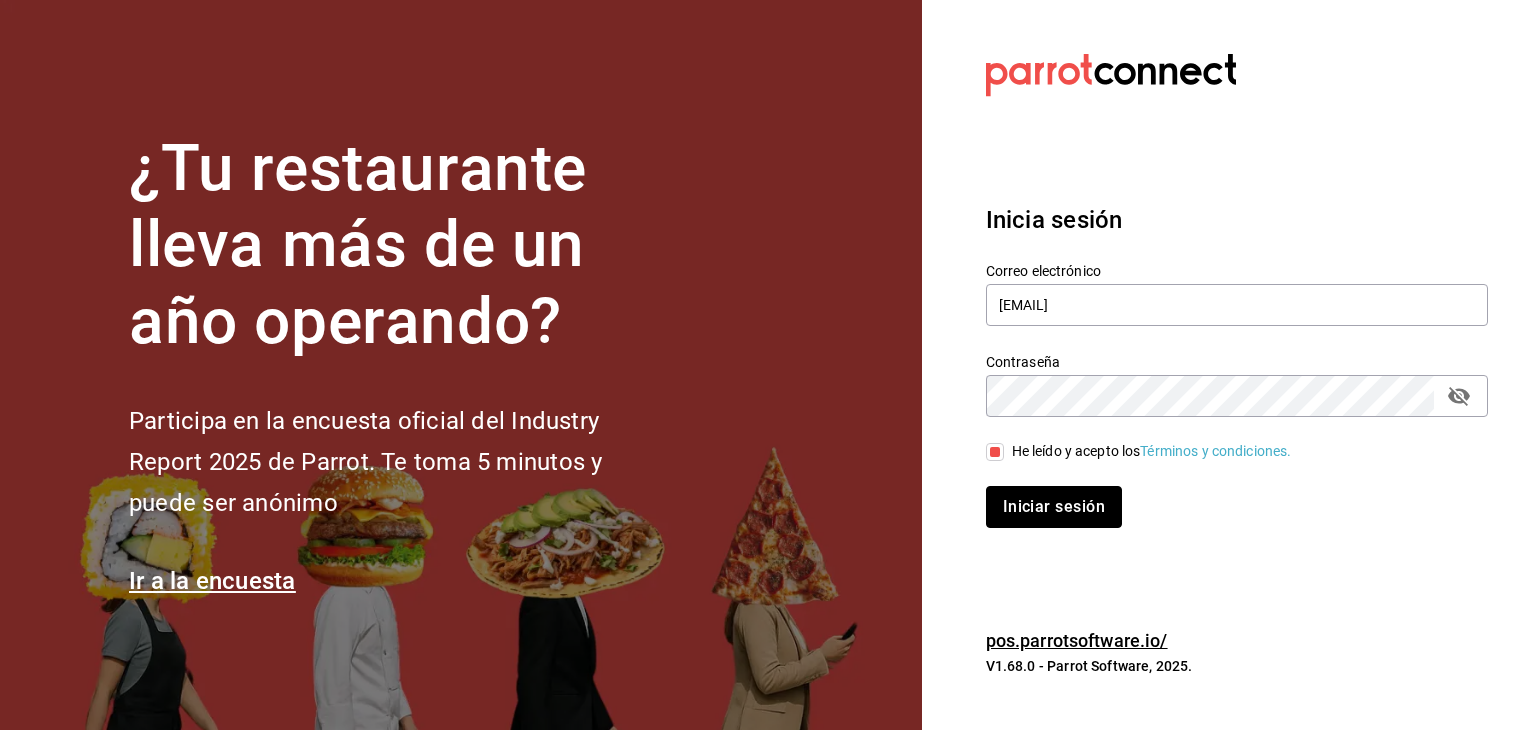 drag, startPoint x: 1014, startPoint y: 500, endPoint x: 1005, endPoint y: 489, distance: 14.21267 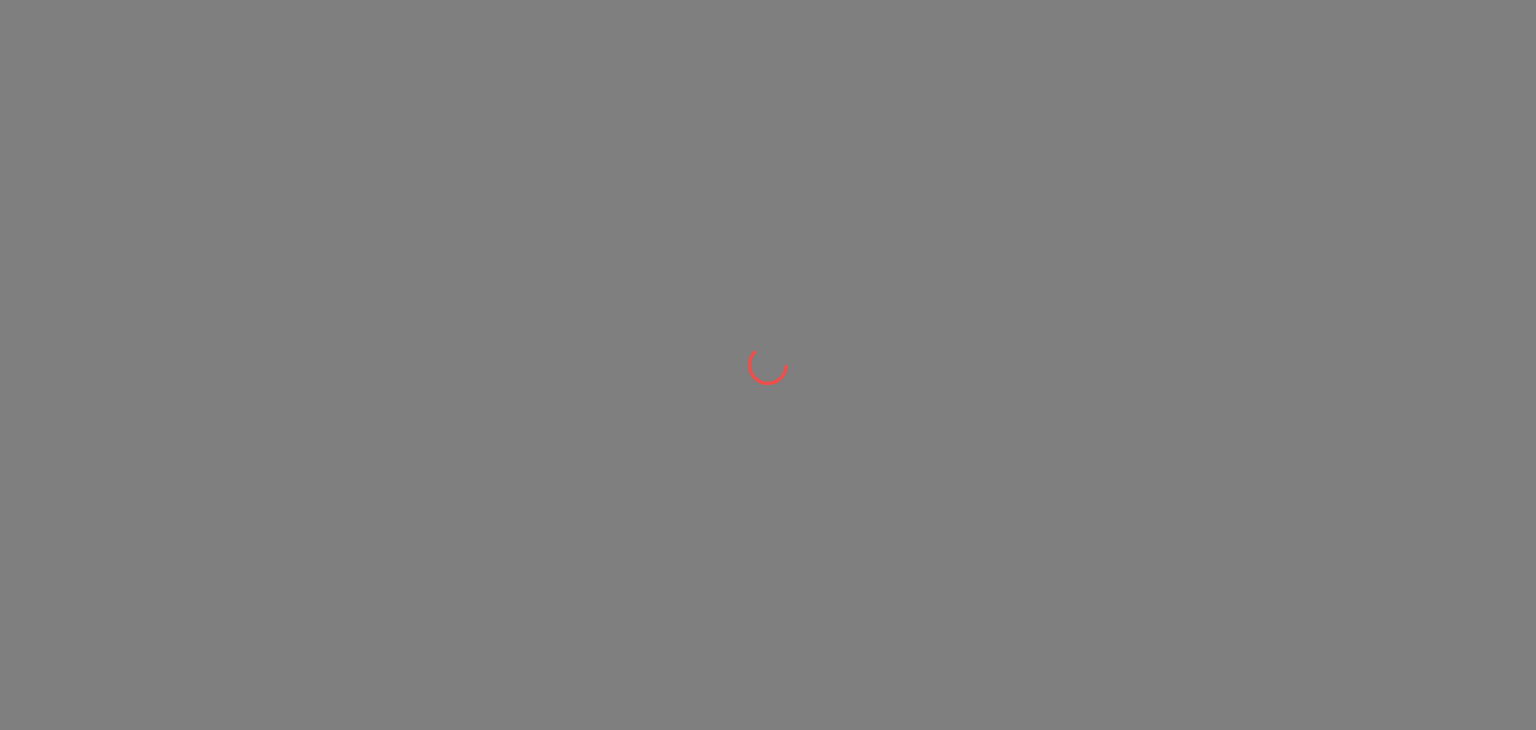 scroll, scrollTop: 0, scrollLeft: 0, axis: both 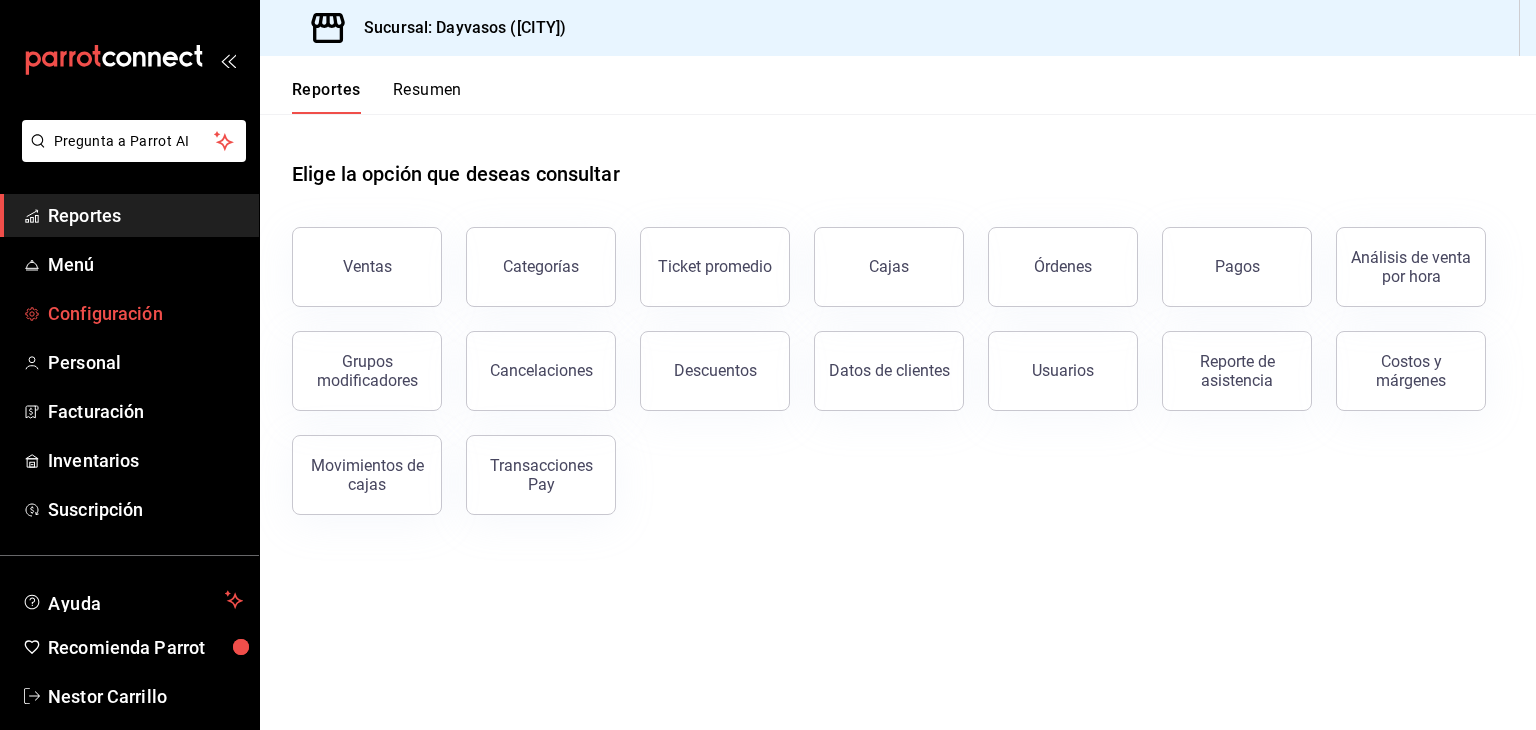 click on "Configuración" at bounding box center [145, 313] 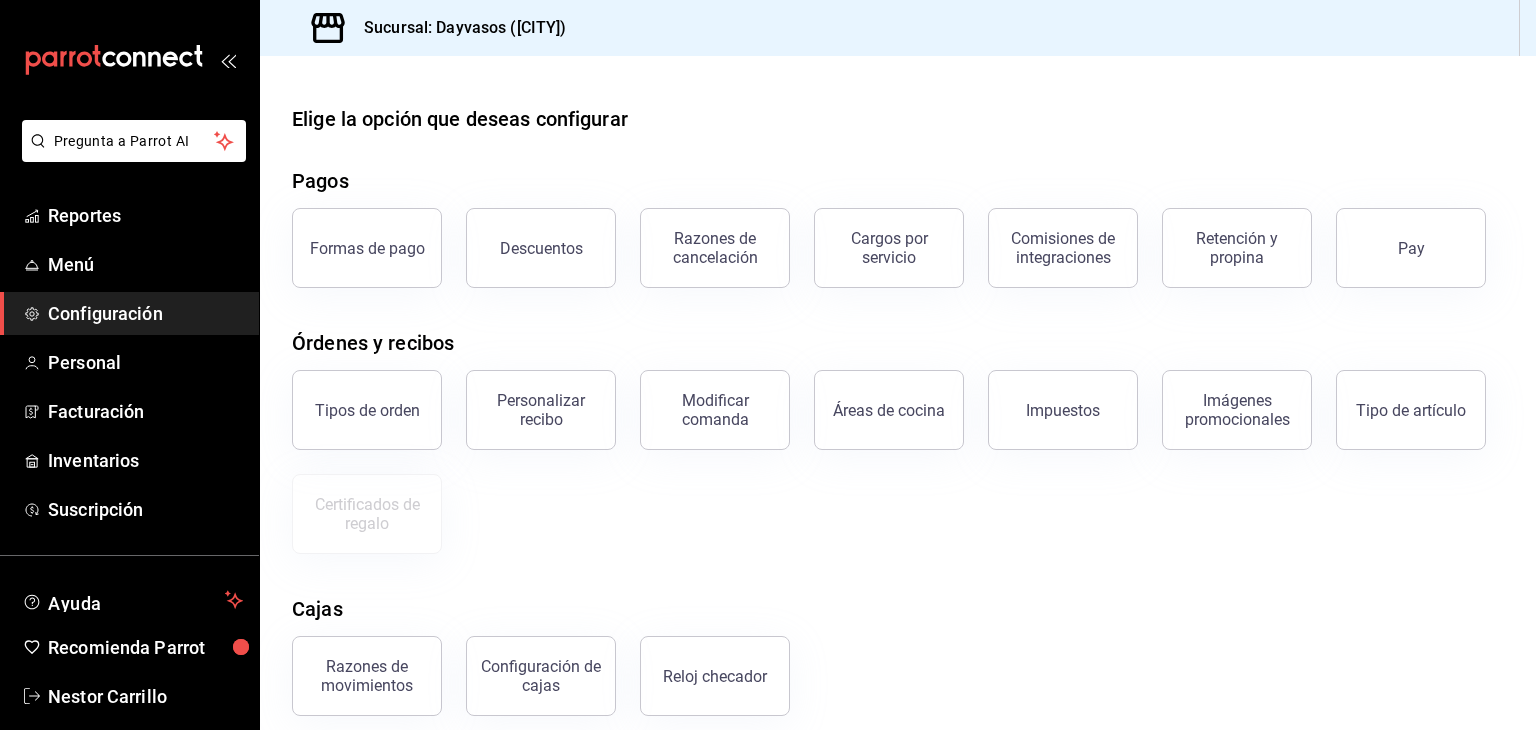 scroll, scrollTop: 180, scrollLeft: 0, axis: vertical 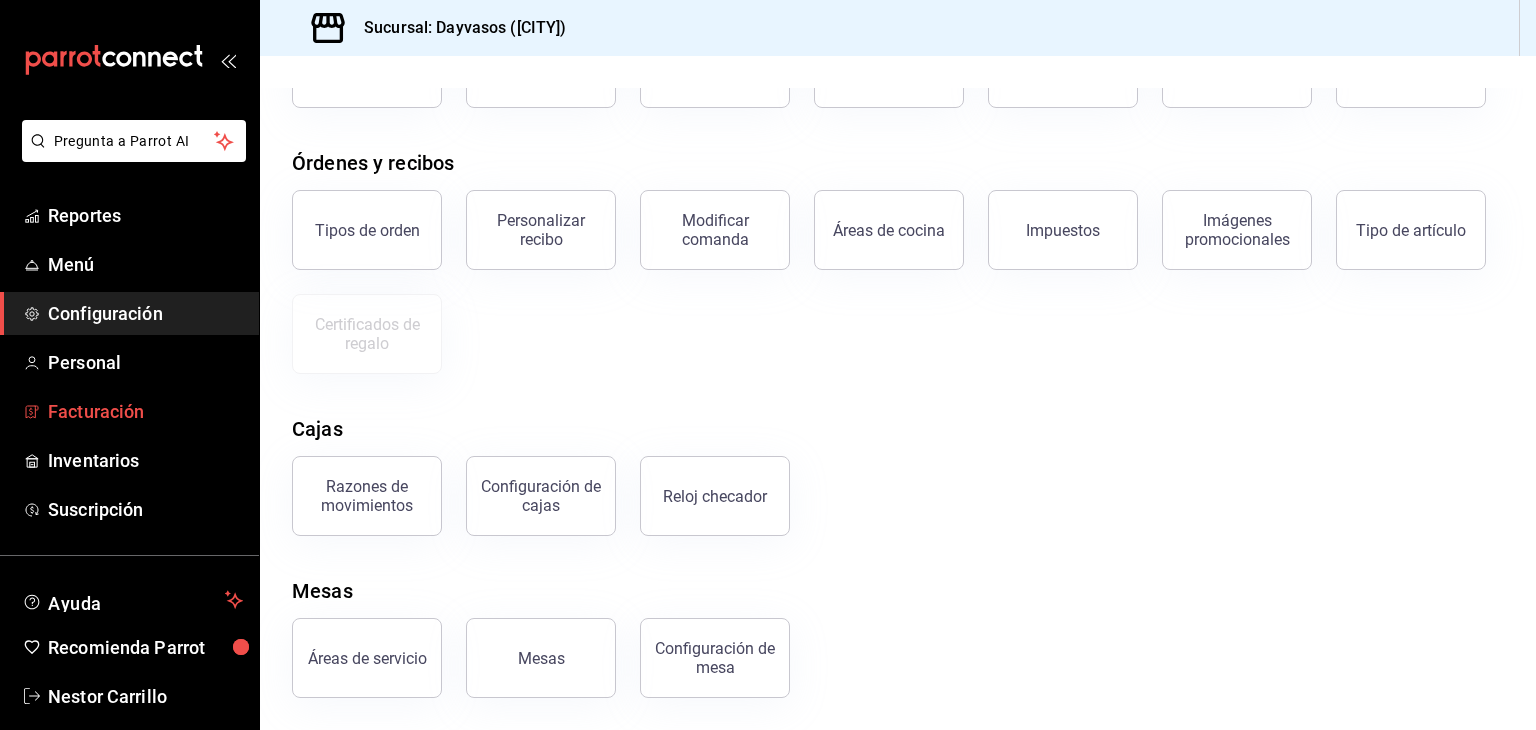 click on "Facturación" at bounding box center [145, 411] 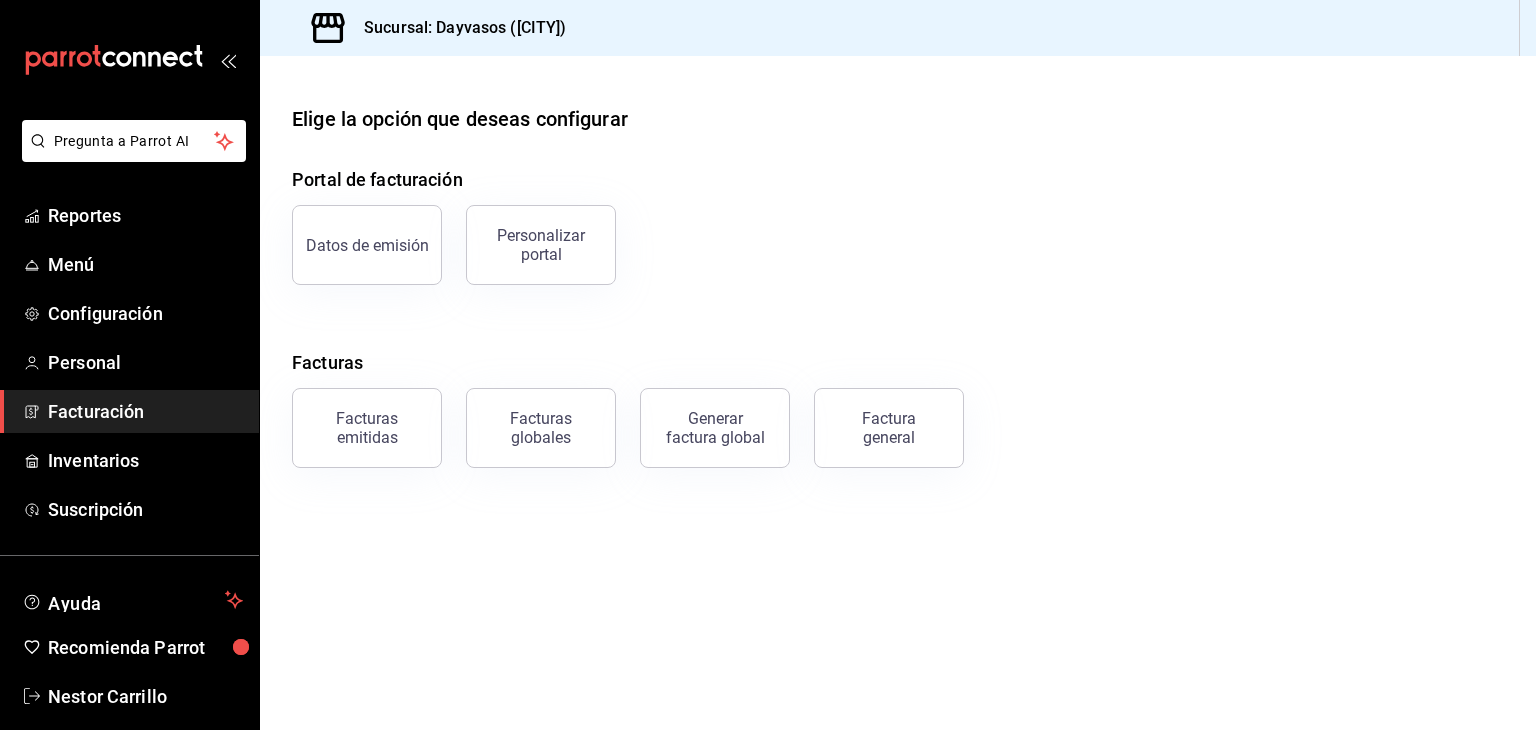 click on "Personalizar portal" at bounding box center (541, 245) 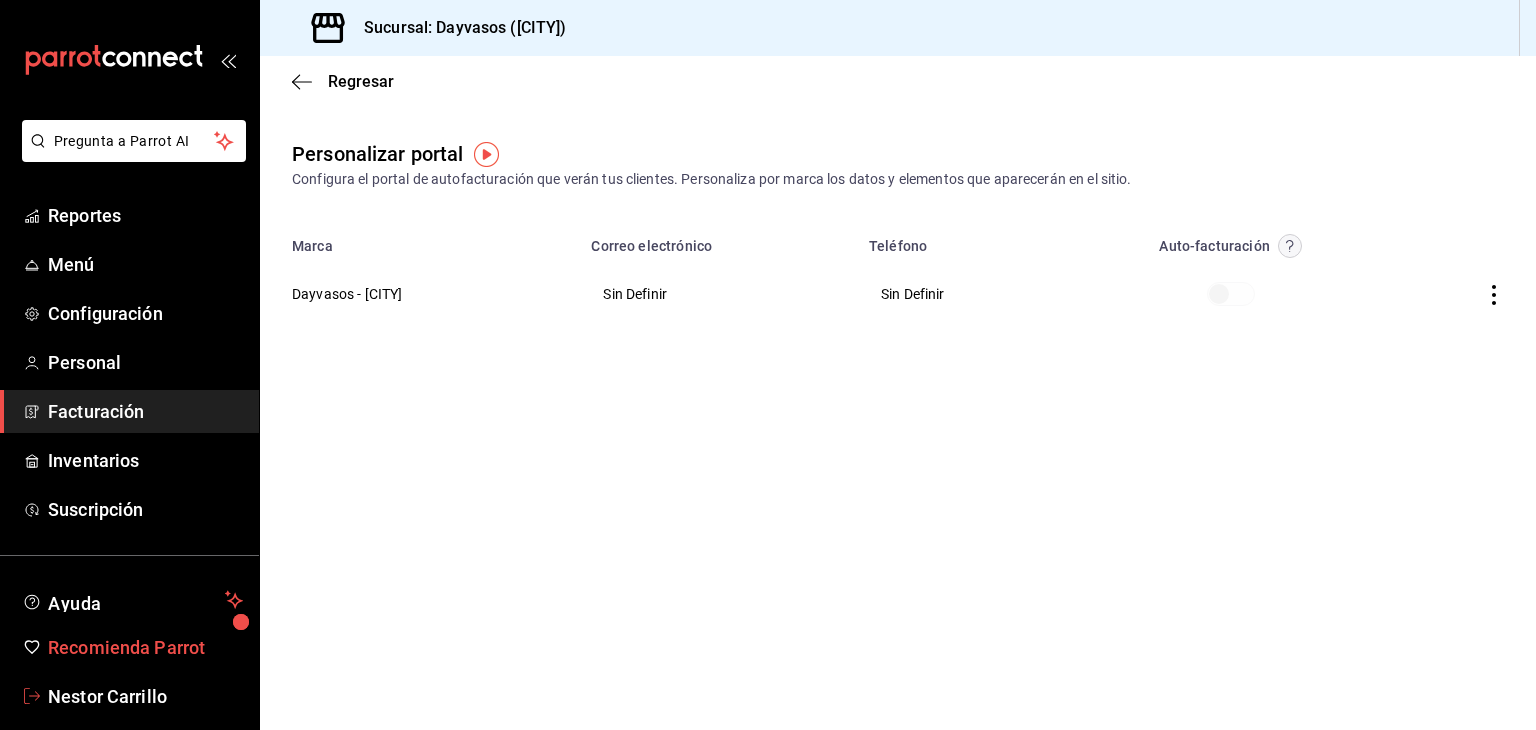 scroll, scrollTop: 24, scrollLeft: 0, axis: vertical 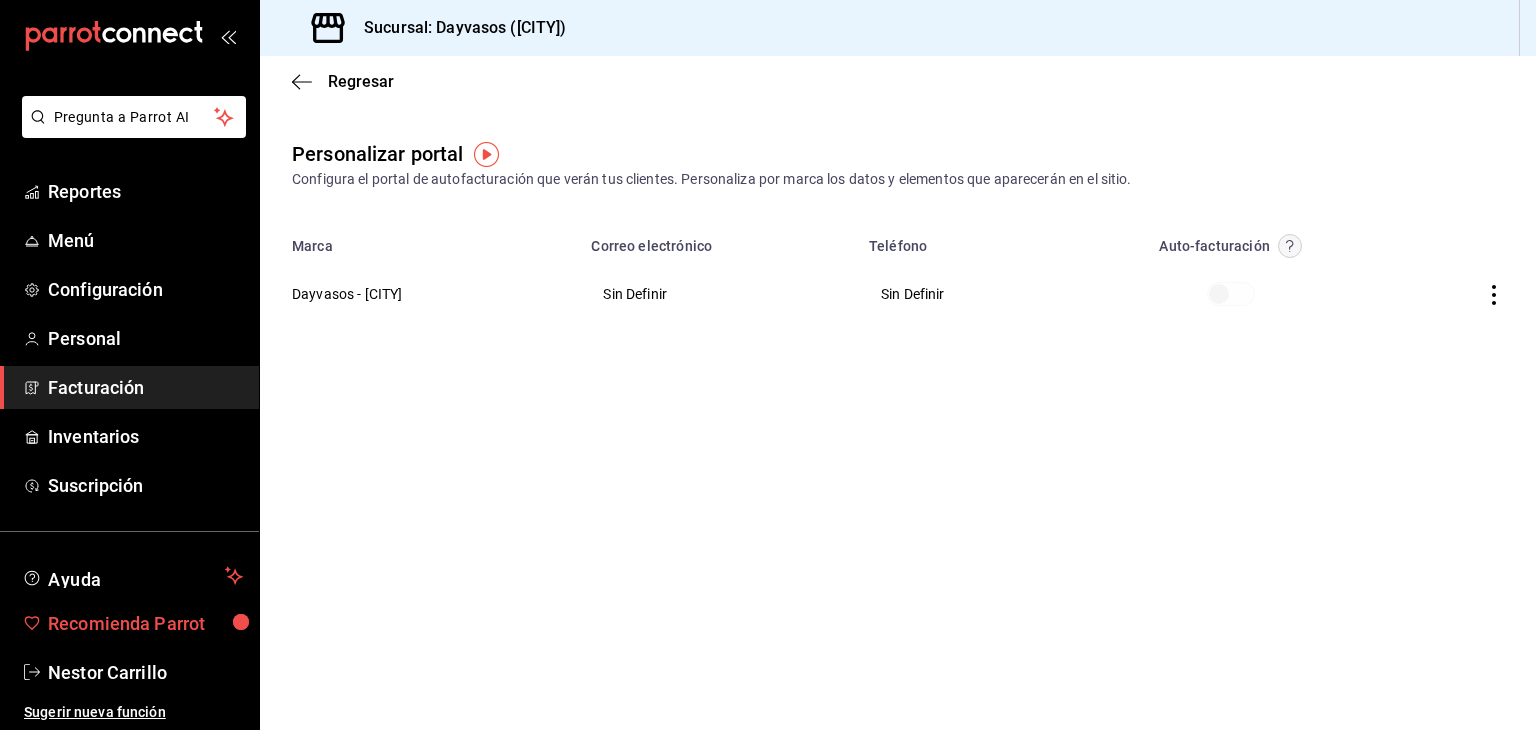 click on "Recomienda Parrot" at bounding box center [145, 623] 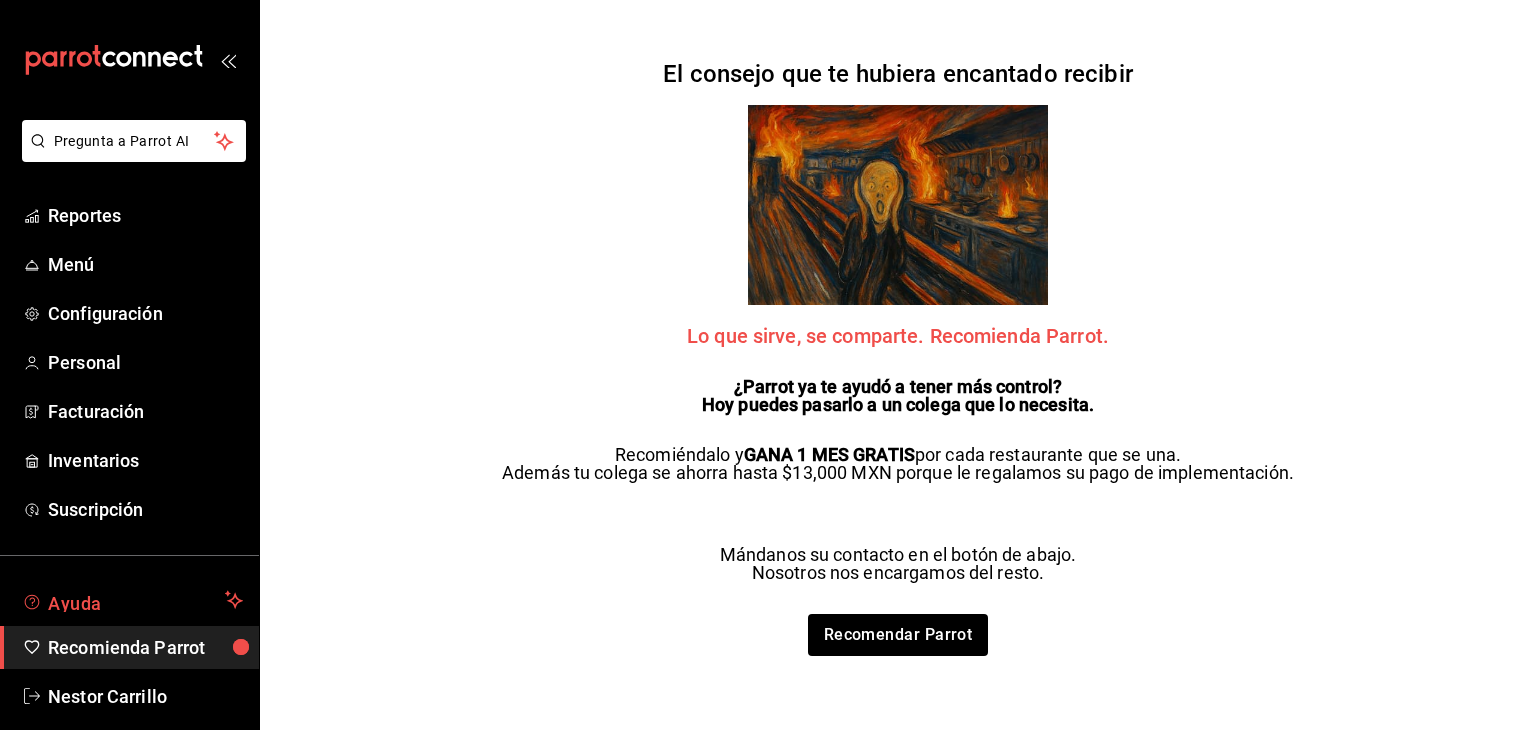 click on "Ayuda" at bounding box center (132, 600) 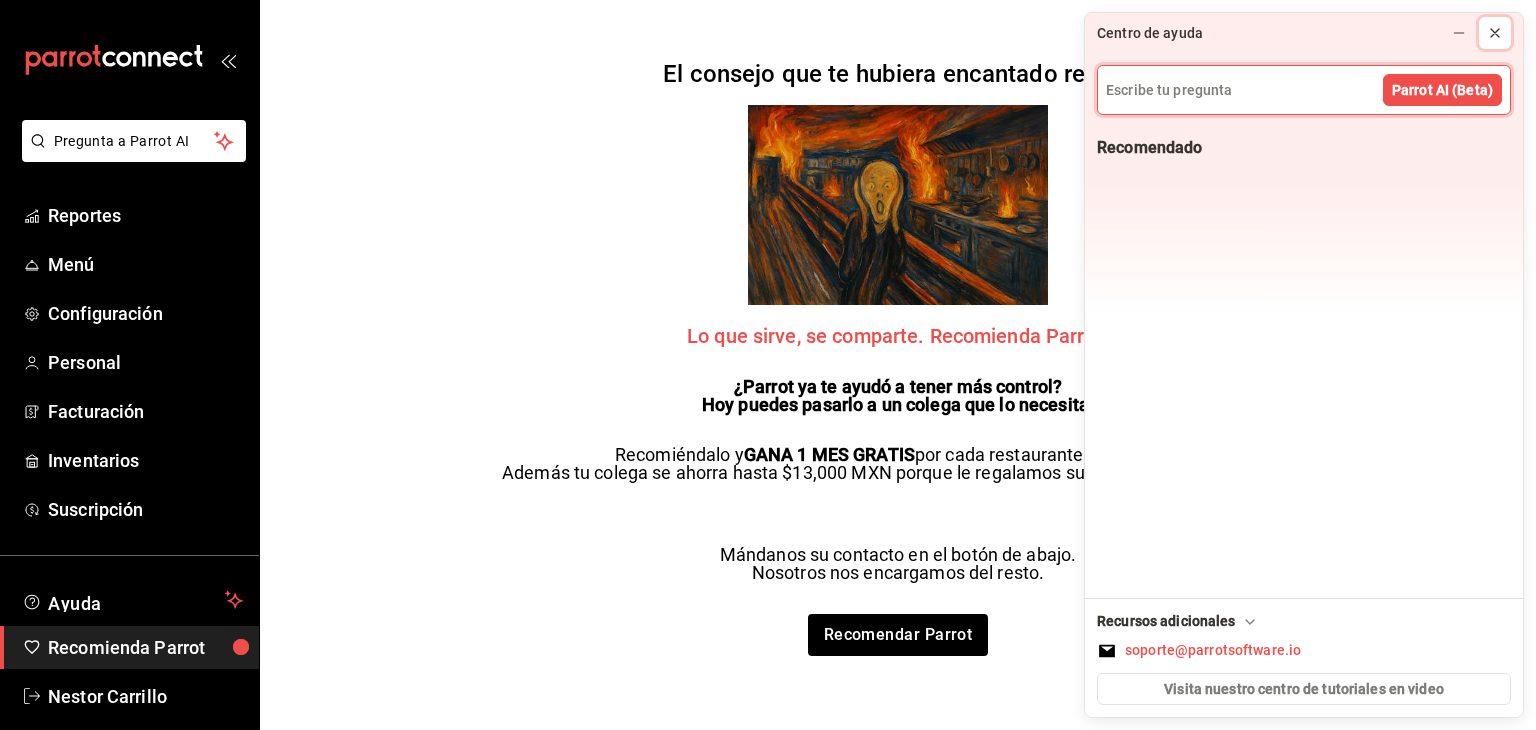 click 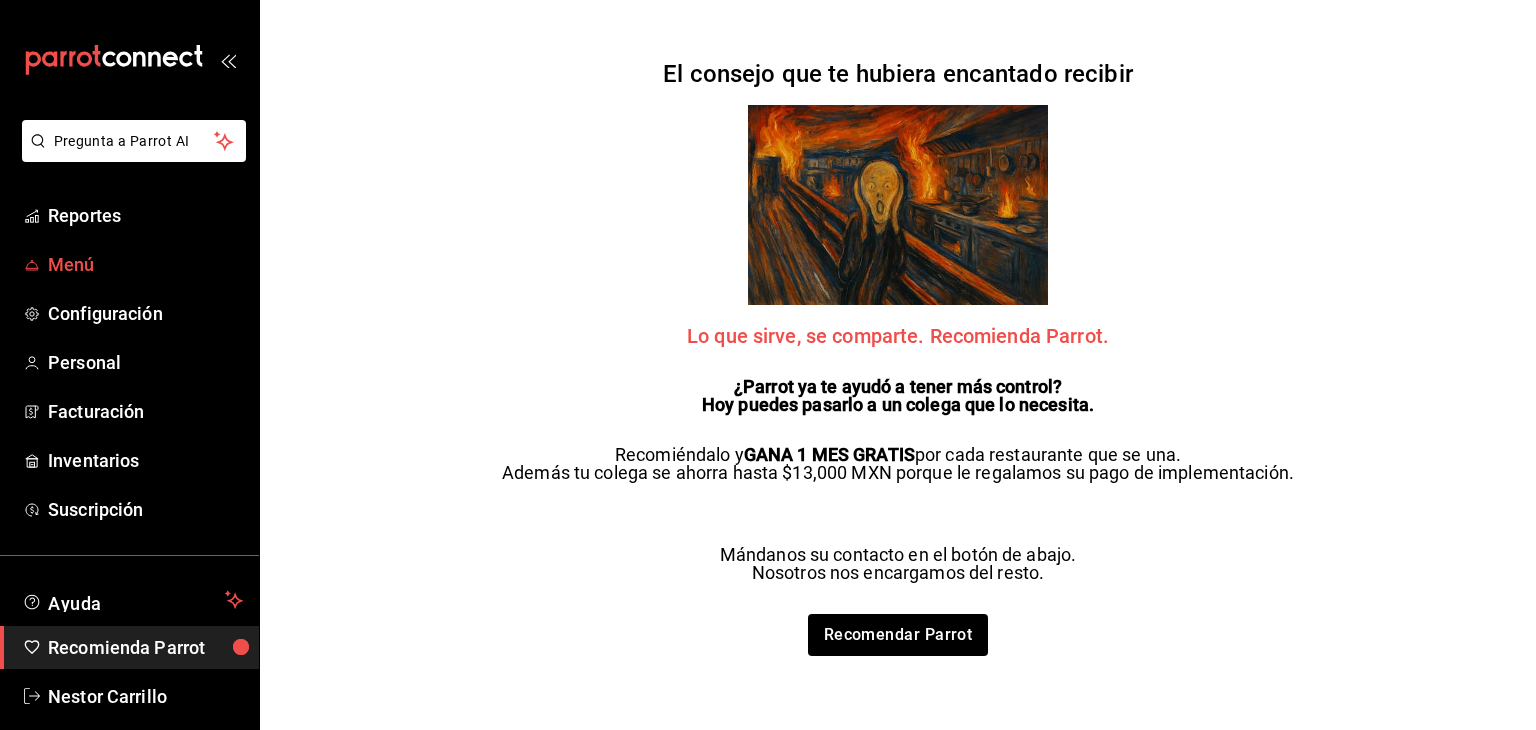 click on "Menú" at bounding box center [145, 264] 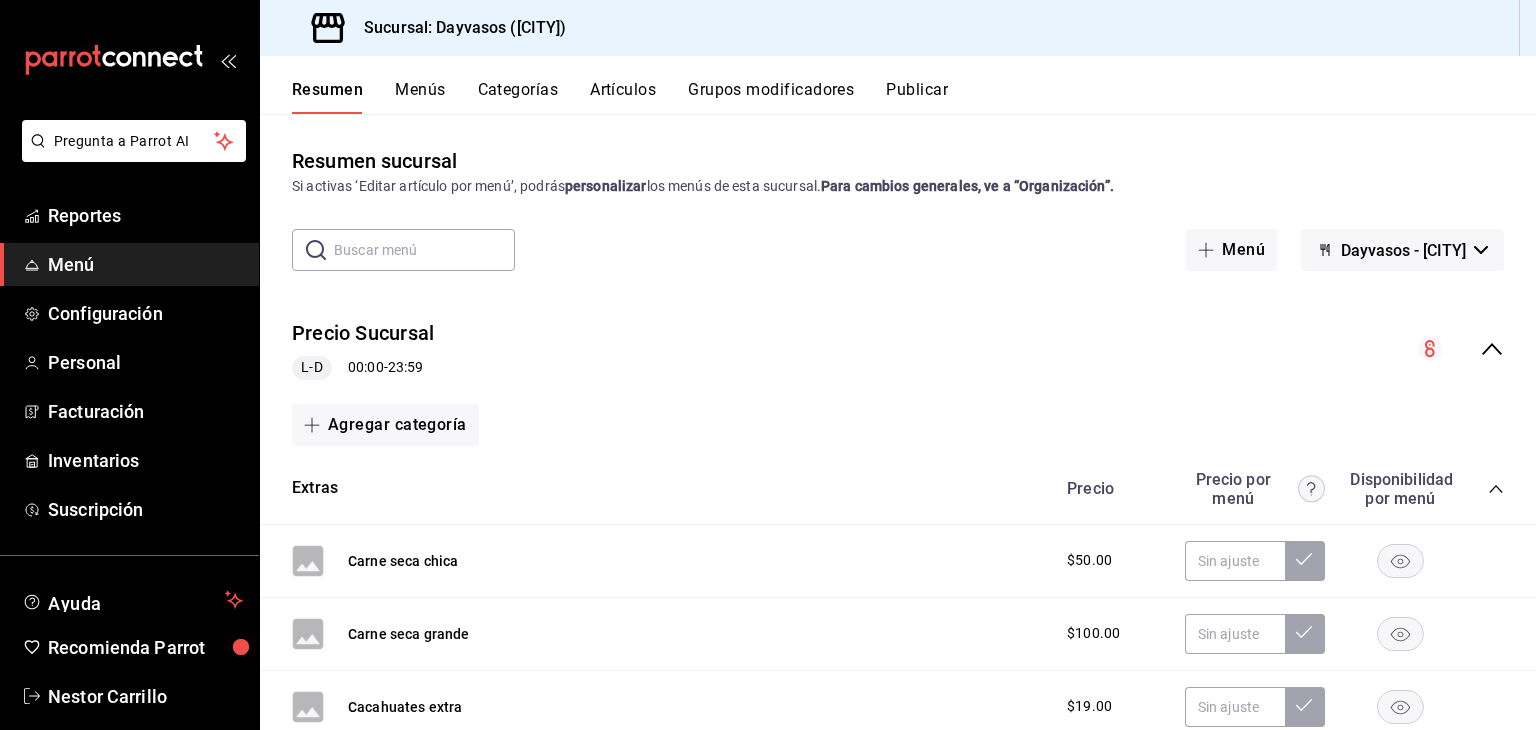 click on "Resumen" at bounding box center [327, 97] 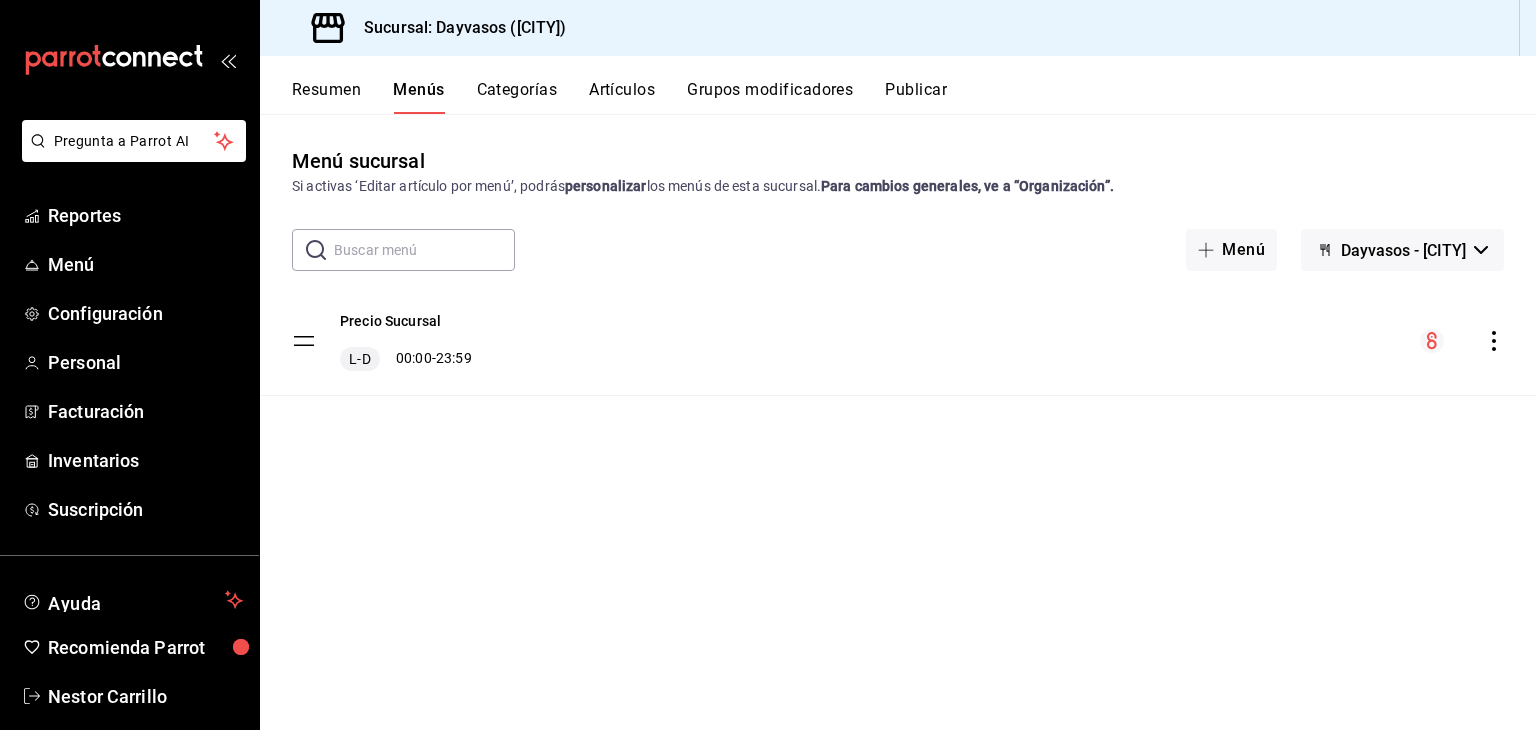 click on "Categorías" at bounding box center (517, 97) 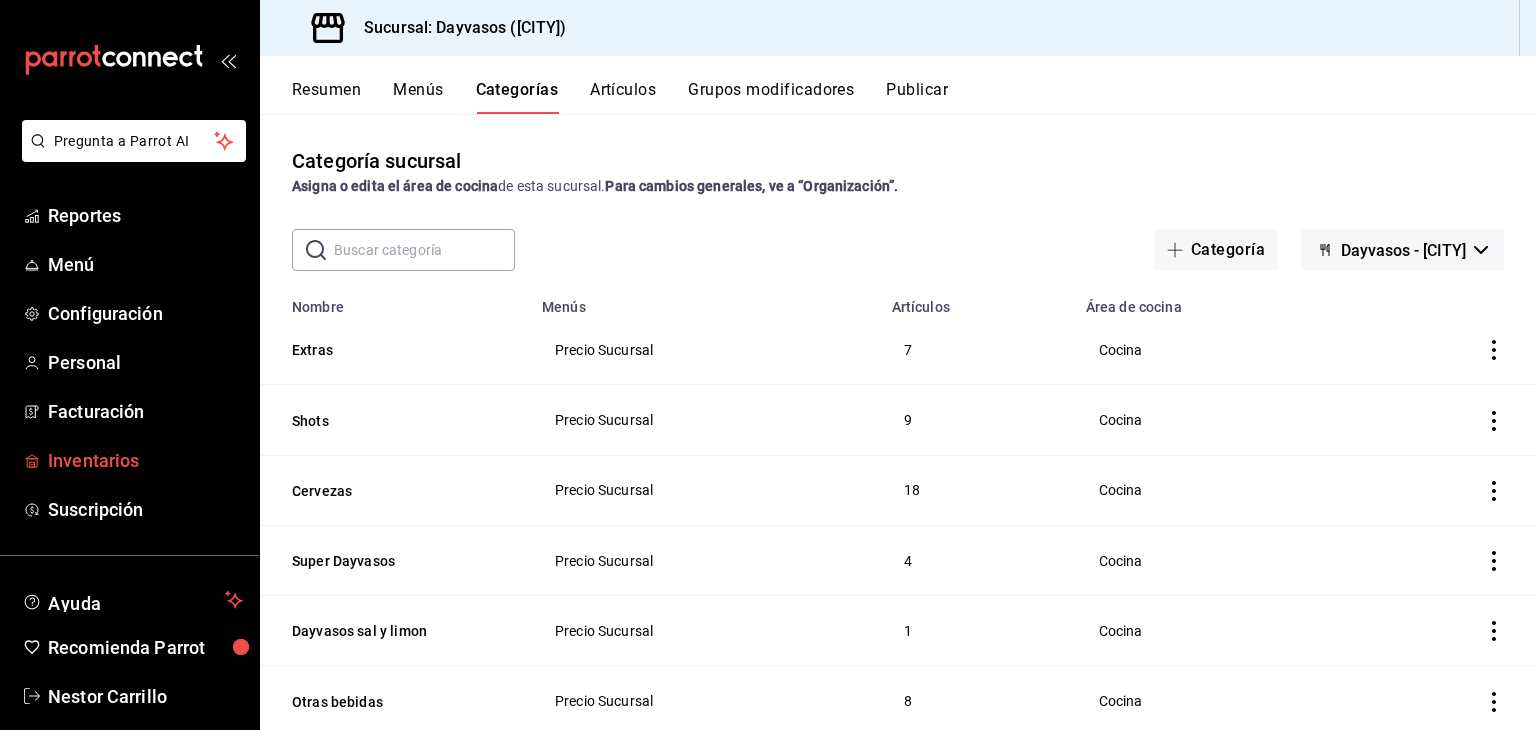 click on "Inventarios" at bounding box center [145, 460] 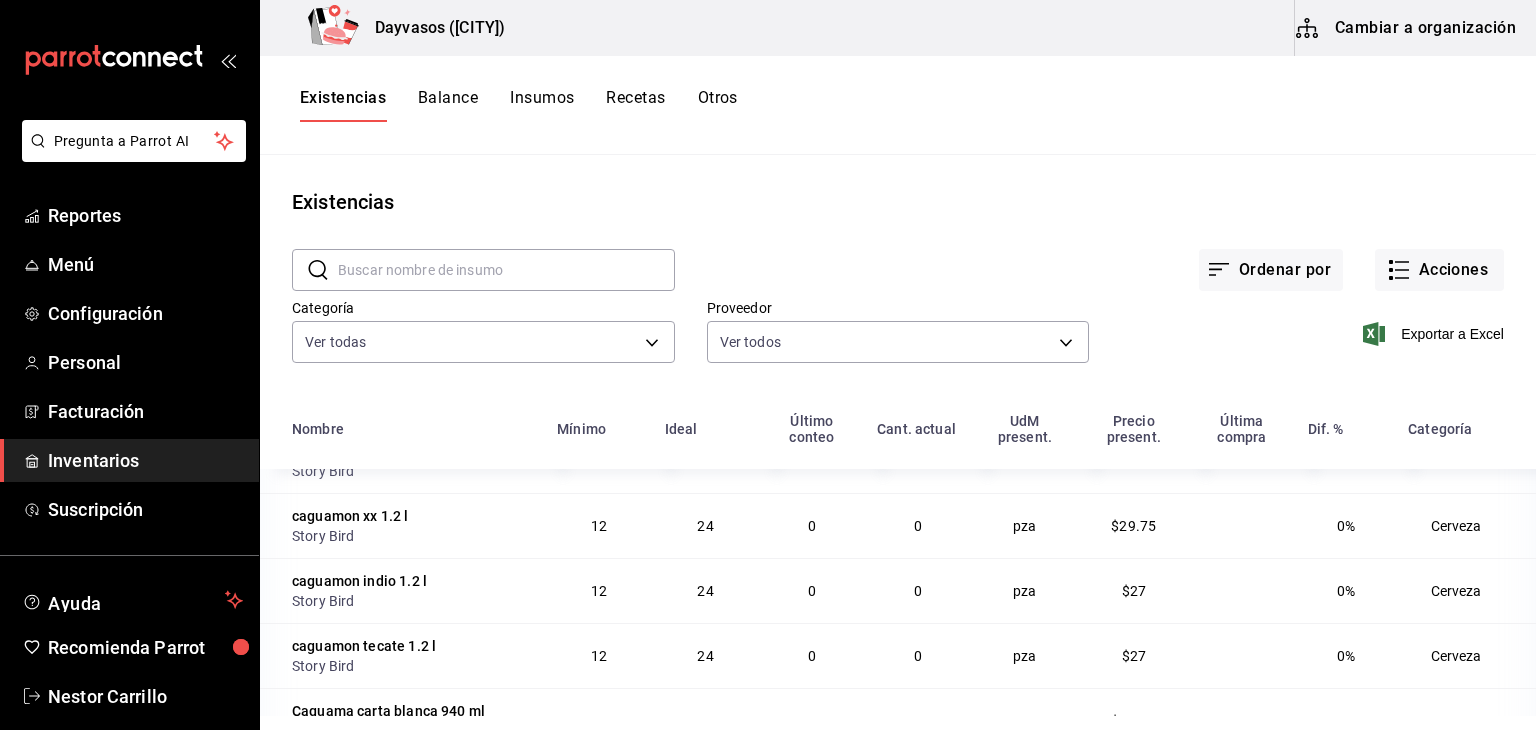 scroll, scrollTop: 3944, scrollLeft: 0, axis: vertical 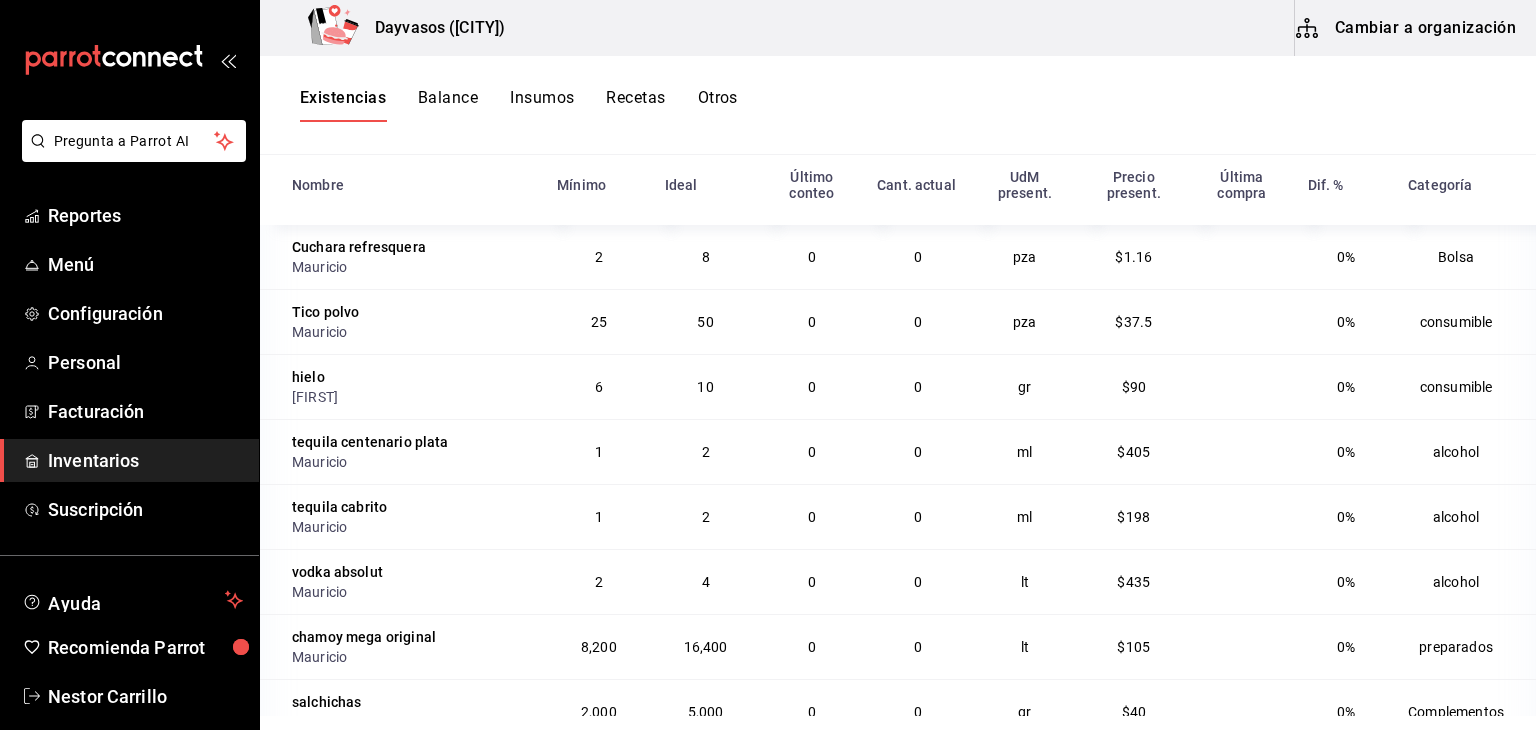 click on "Insumos" at bounding box center [542, 105] 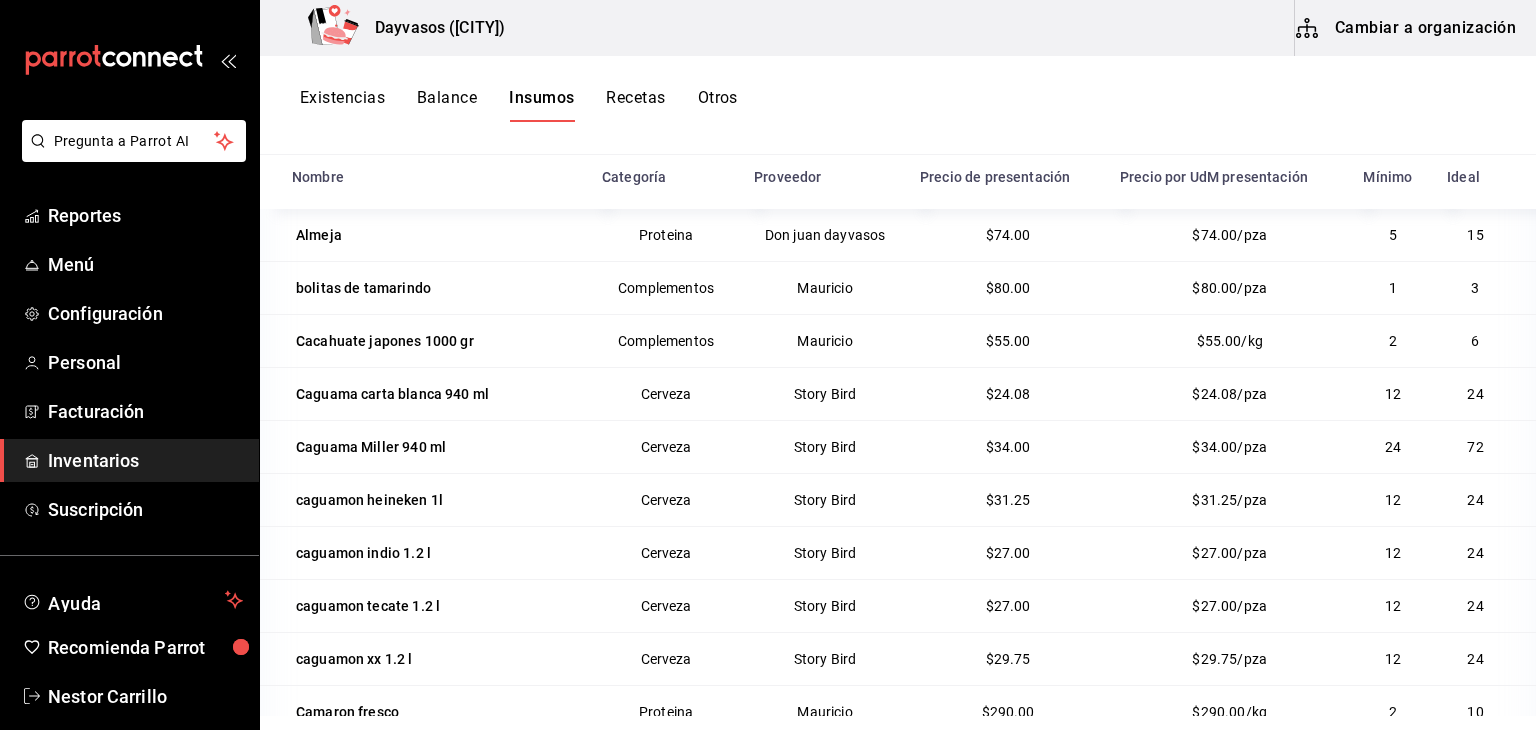 click on "Balance" at bounding box center (447, 105) 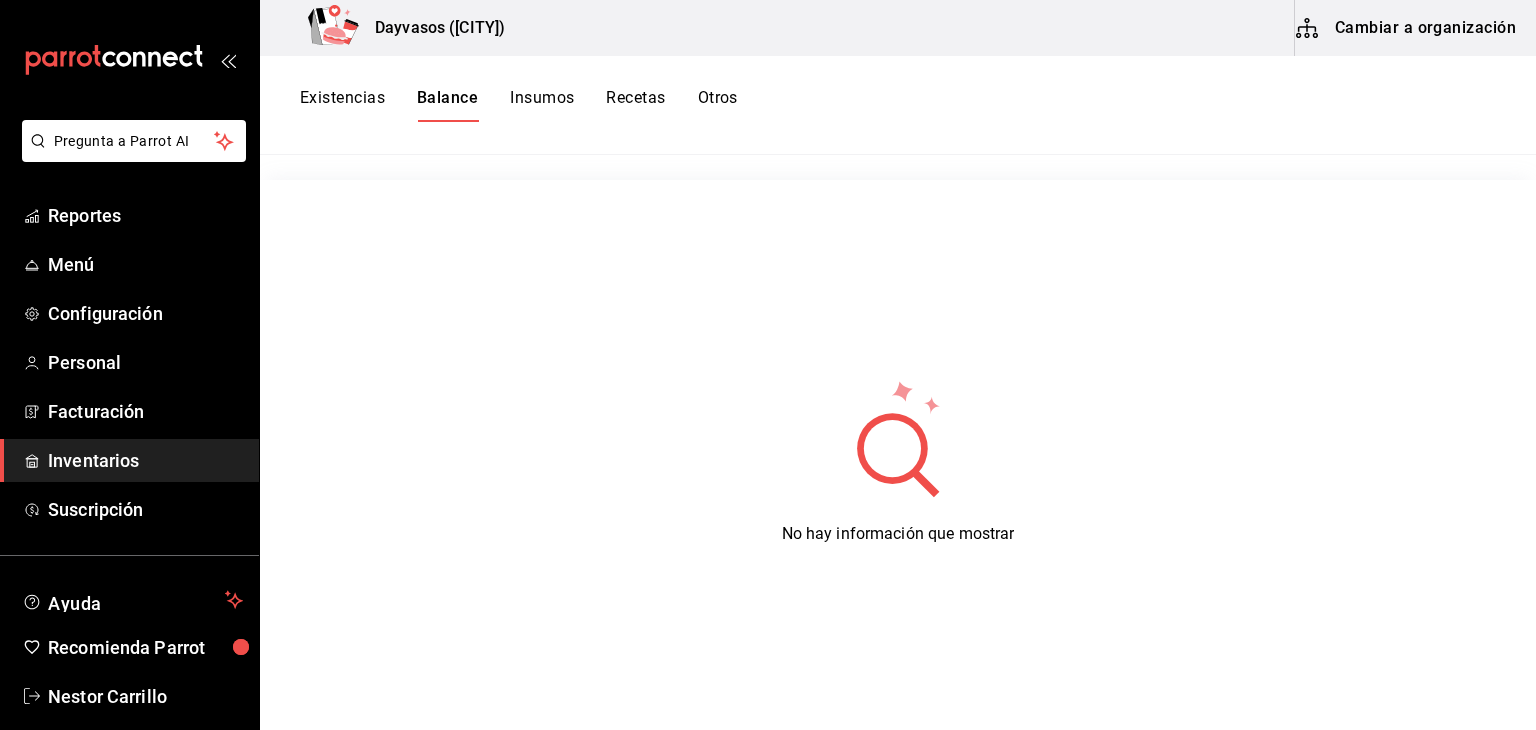 click on "Existencias" at bounding box center (342, 105) 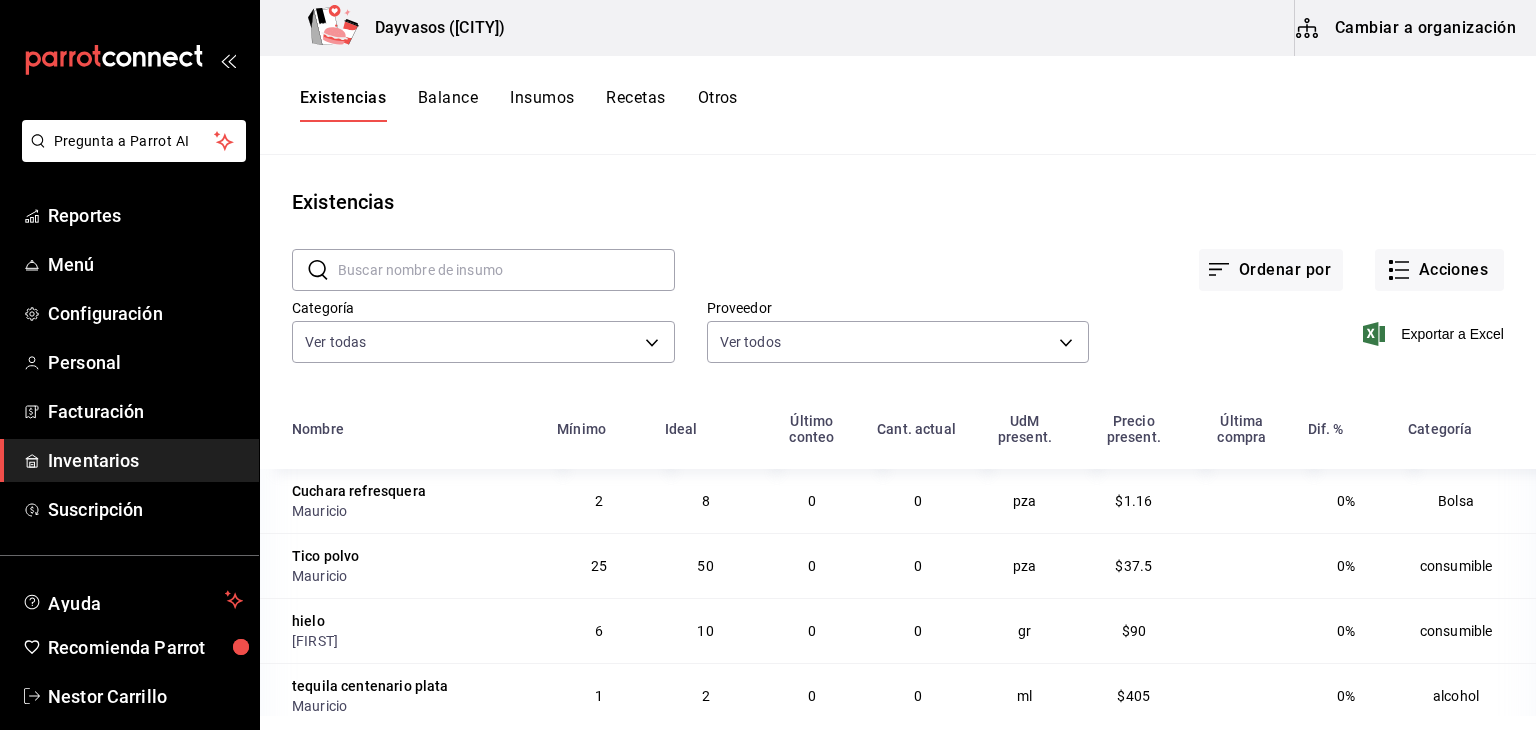 click on "Insumos" at bounding box center (542, 105) 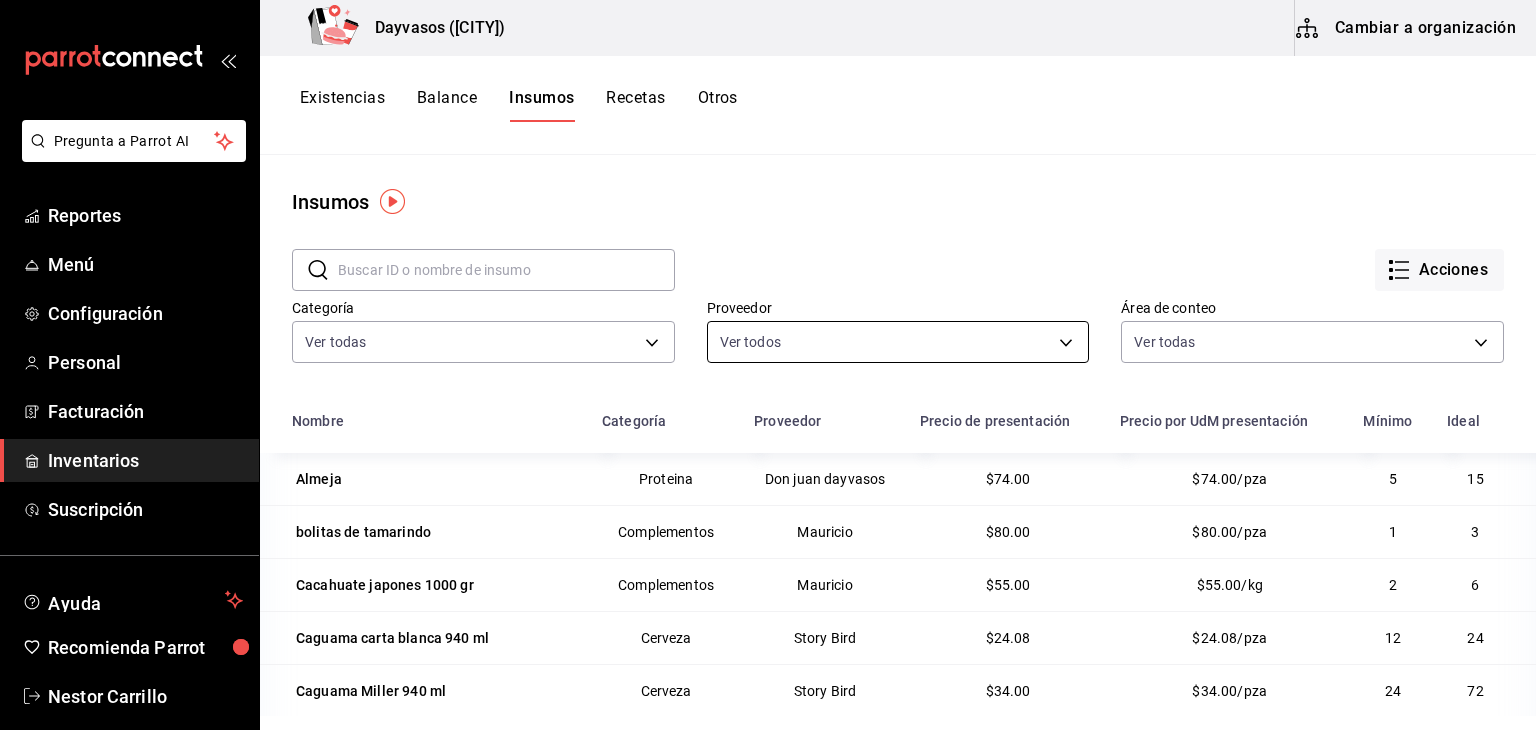 click on "Pregunta a Parrot AI Reportes   Menú   Configuración   Personal   Facturación   Inventarios   Suscripción   Ayuda Recomienda Parrot   Nestor Carrillo   Sugerir nueva función   Dayvasos (Naucalpan) Cambiar a organización Existencias Balance Insumos Recetas Otros Insumos ​ ​ Acciones Categoría Ver todas ca9d08b1-2813-434e-8fba-78a7cb756f62,a692ba18-a3e7-41bd-8101-11735ac0cbcf,fc1ed563-8822-417c-a1ff-001486e488e8,55a5dc59-17f9-42c6-b5b8-5a91d71fd16a,4144f83b-2c06-40ad-aaab-9ae5f79f5b7c,7d60674e-e742-4644-81cb-743c1180e7fb,9e37742f-0f7c-4c86-8fc1-fce956f3c649,f93f6554-9a1e-4024-834a-c681ef1a92aa,1290ff50-e1f3-4df3-b70b-0814db0d2c3c,0e540afe-d66c-4404-ab05-7647cc2b89b8,054ae9df-e4c2-467f-bd9c-c2761f4f5382,e0fee20e-9229-4ce3-9861-69c2b853bd4b,ca086fe7-362a-49e5-b9bb-2e33296b66a7 Proveedor Ver todos Área de conteo Ver todas 4e49b3f2-0d53-4305-b791-aaf12a8d1c0b,d42b69e1-6f87-46d5-8010-697b7b2f7b29 Nombre Categoría Proveedor Precio de presentación Precio por UdM presentación Mínimo Ideal Almeja $74.00" at bounding box center (768, 358) 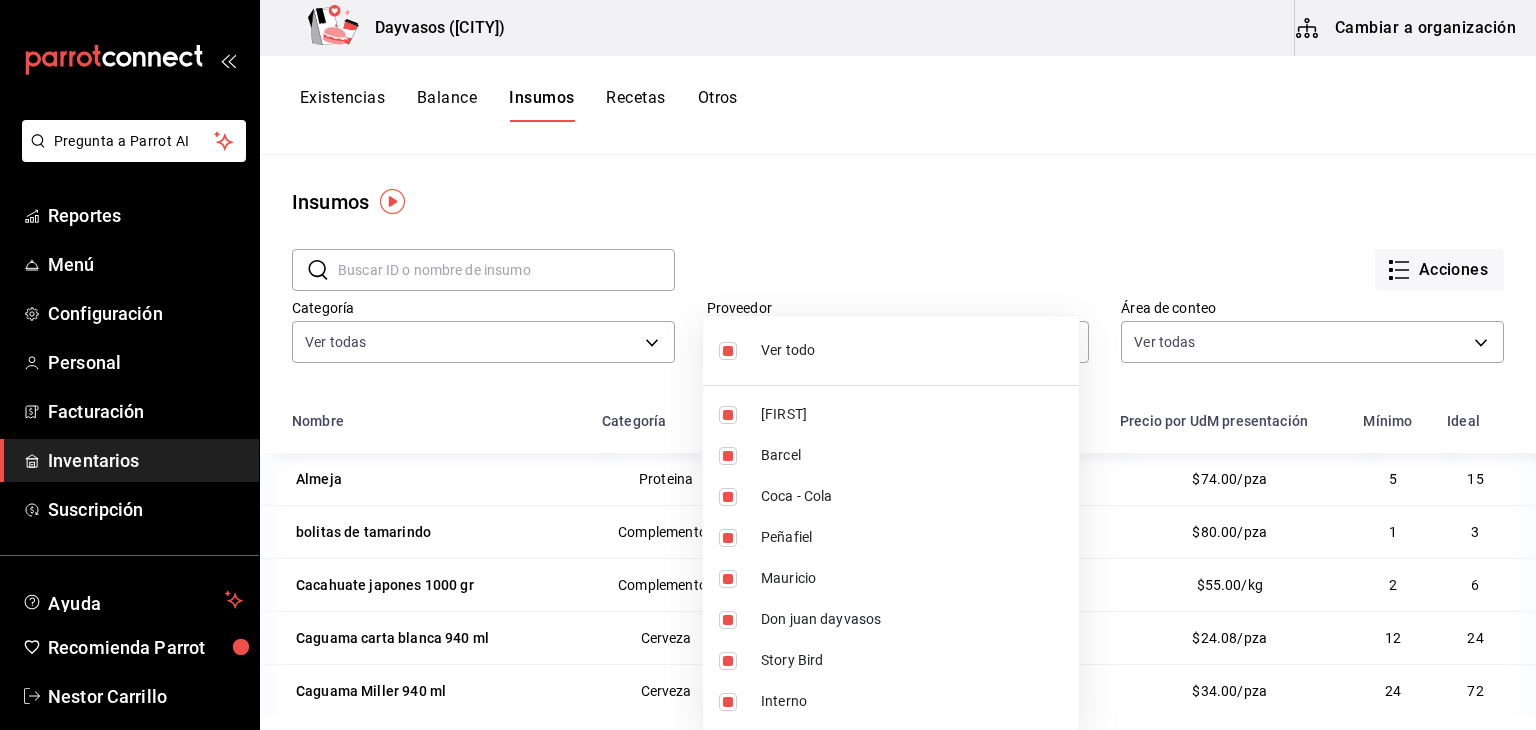 click at bounding box center [768, 365] 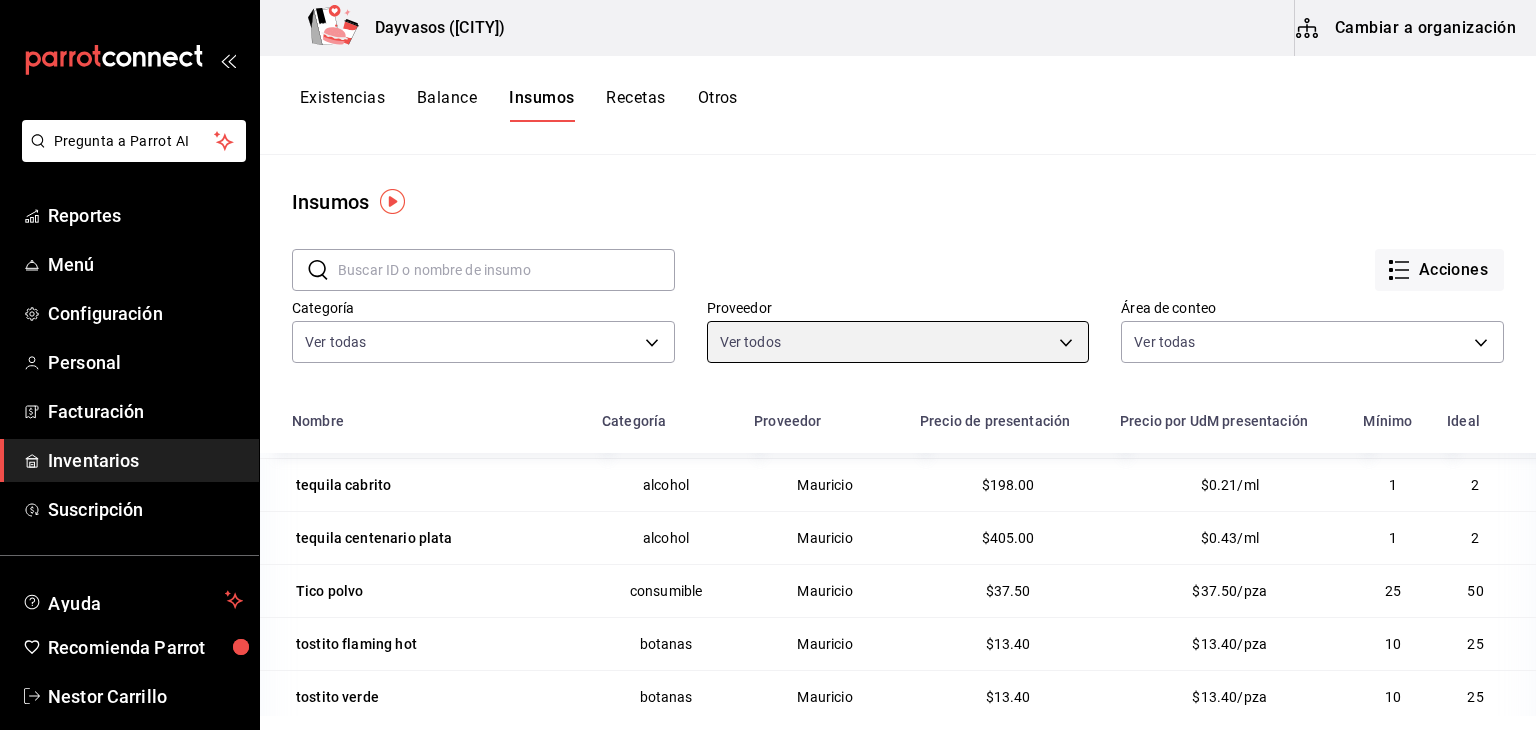 scroll, scrollTop: 3111, scrollLeft: 0, axis: vertical 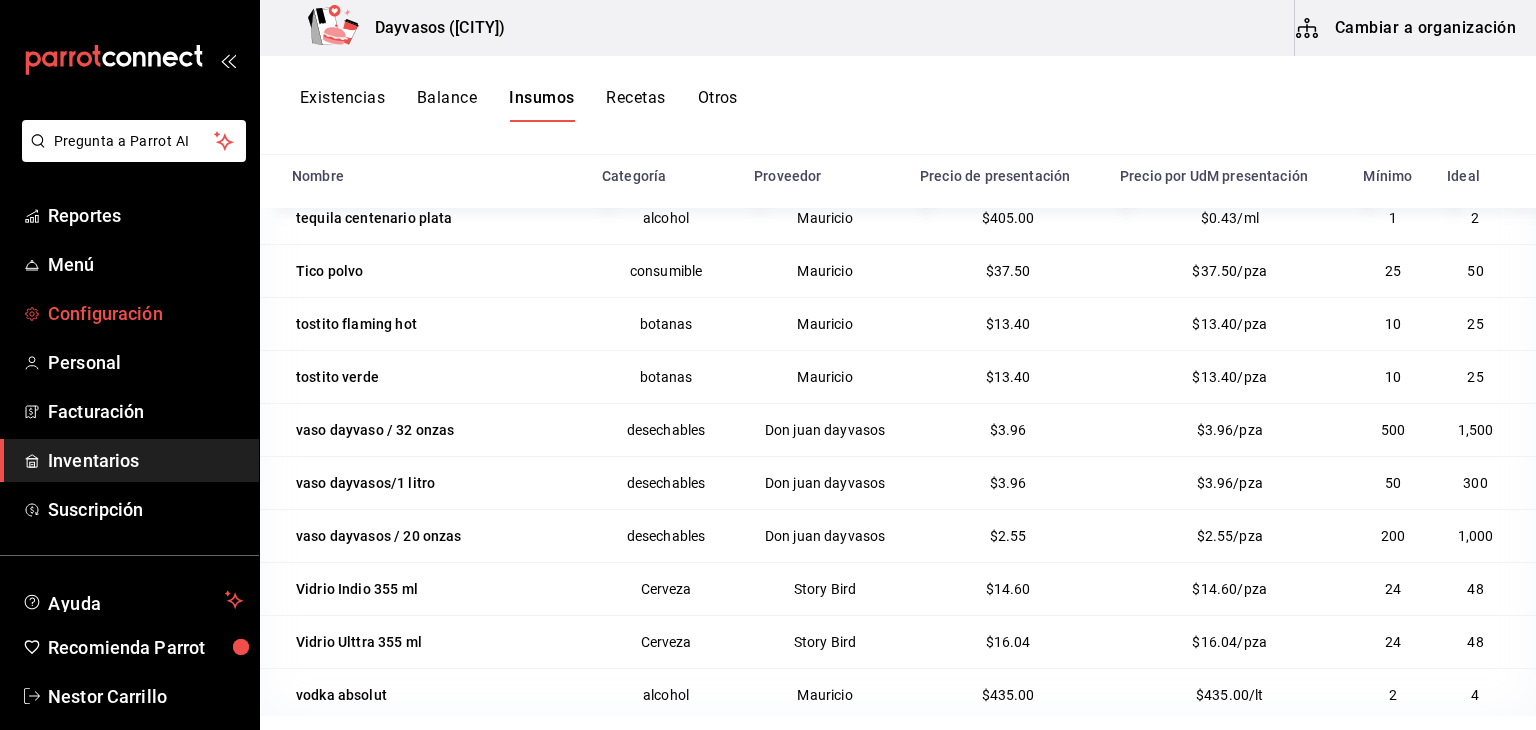 click on "Configuración" at bounding box center [145, 313] 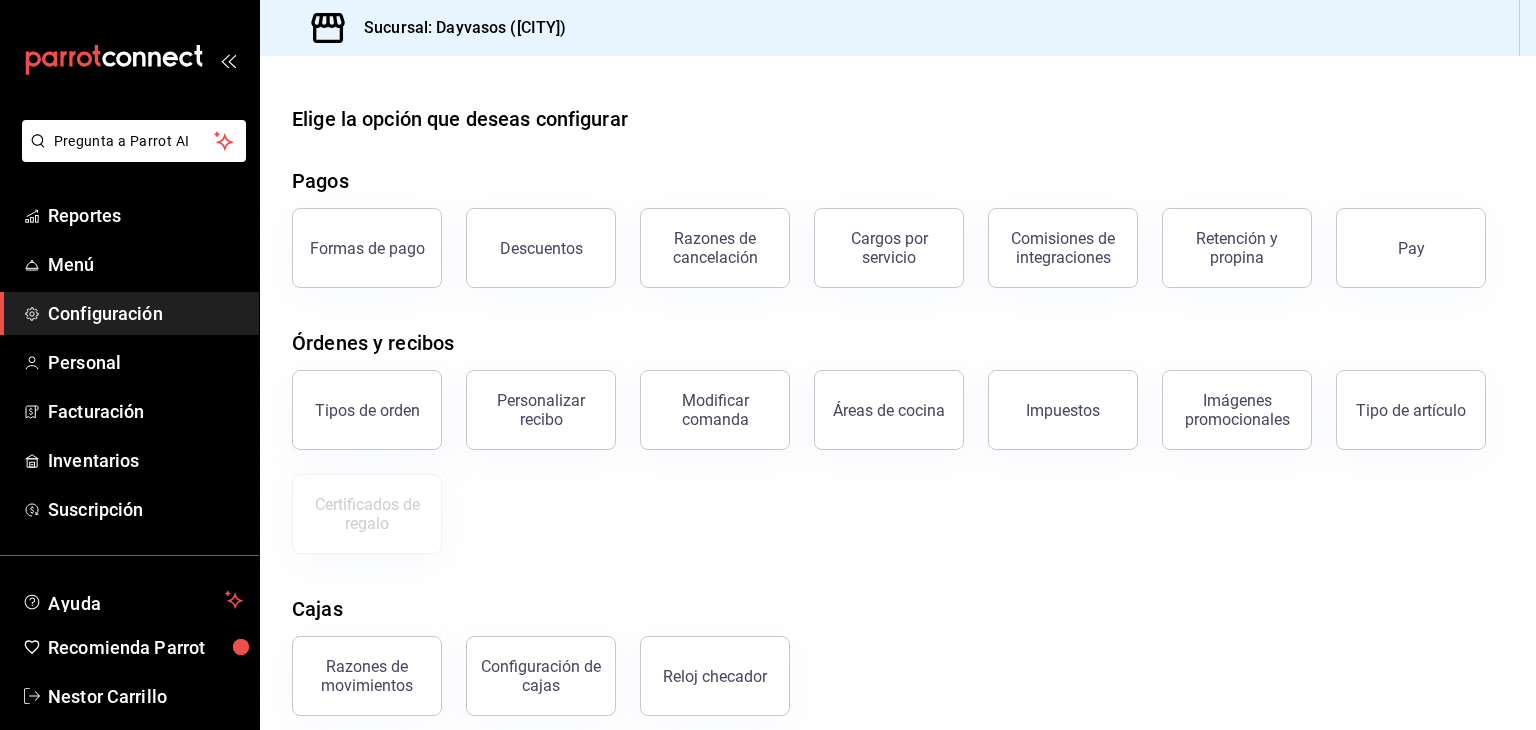 scroll, scrollTop: 180, scrollLeft: 0, axis: vertical 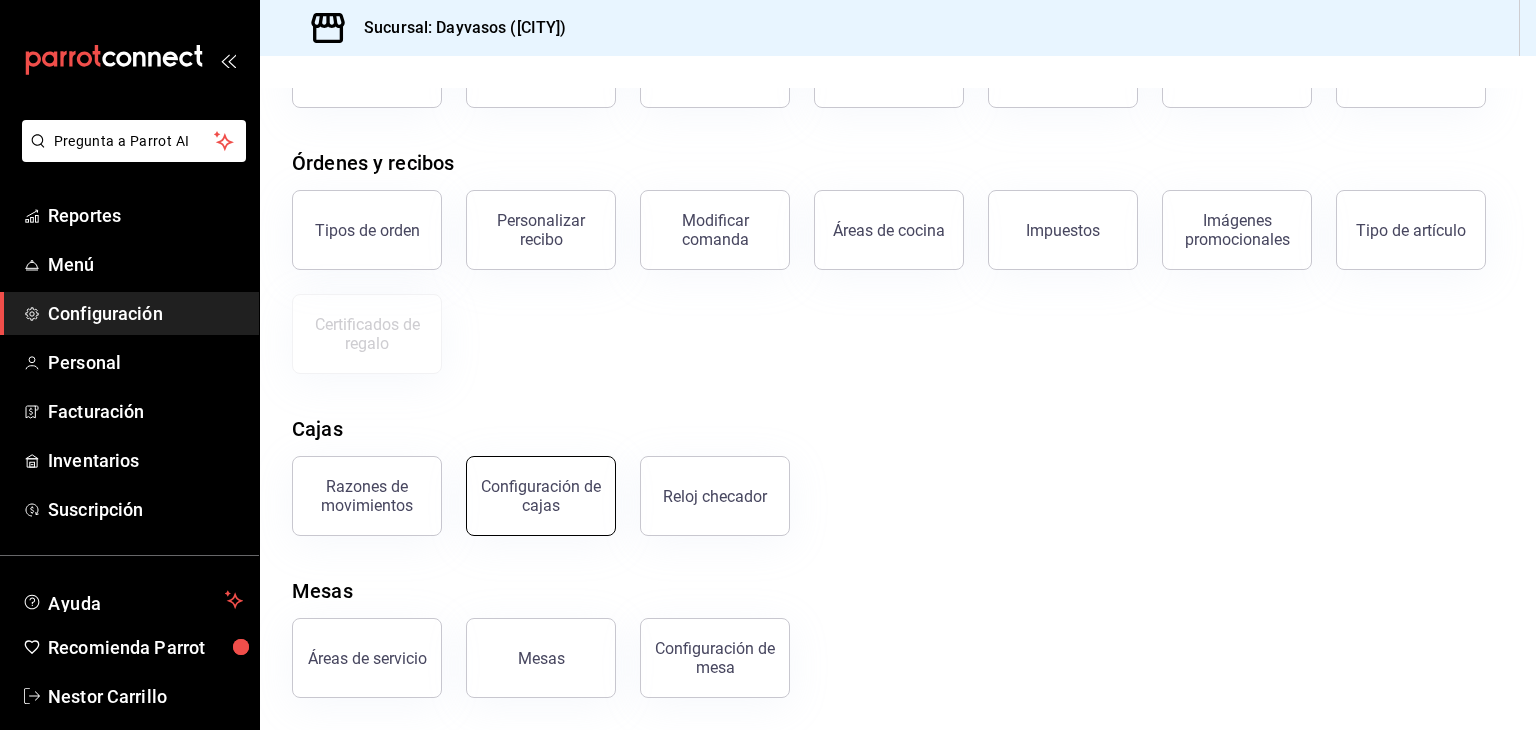 click on "Configuración de cajas" at bounding box center (541, 496) 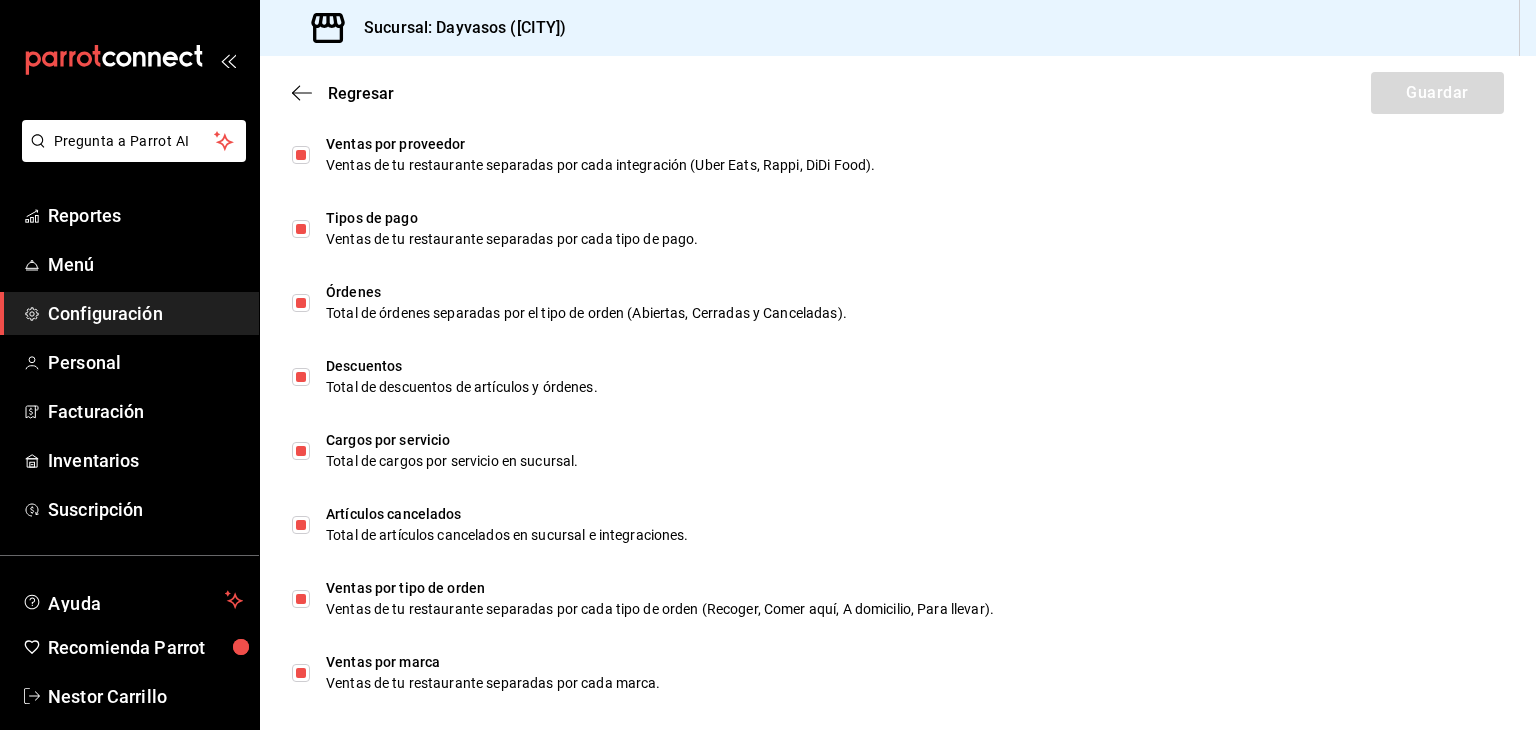 scroll, scrollTop: 1245, scrollLeft: 0, axis: vertical 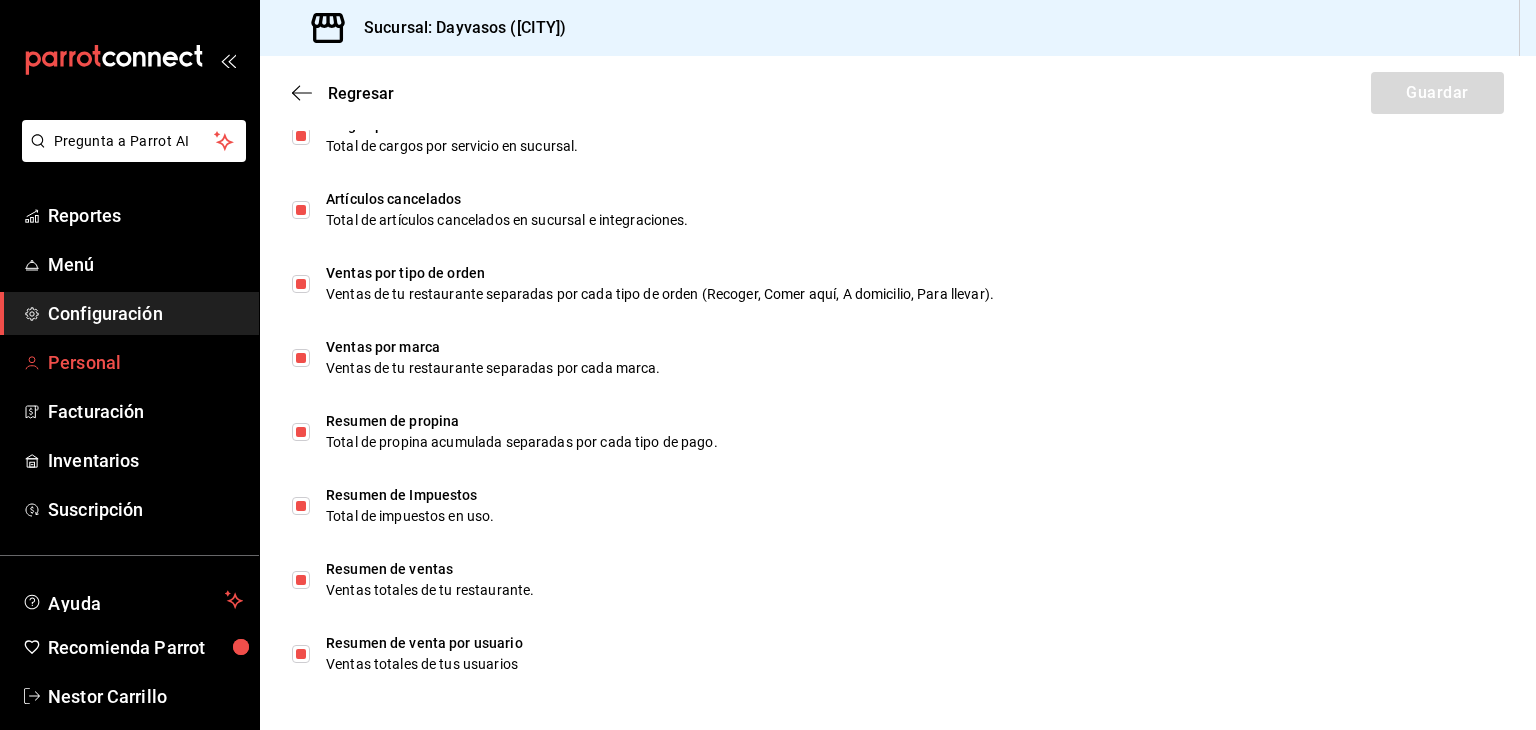 click on "Personal" at bounding box center [145, 362] 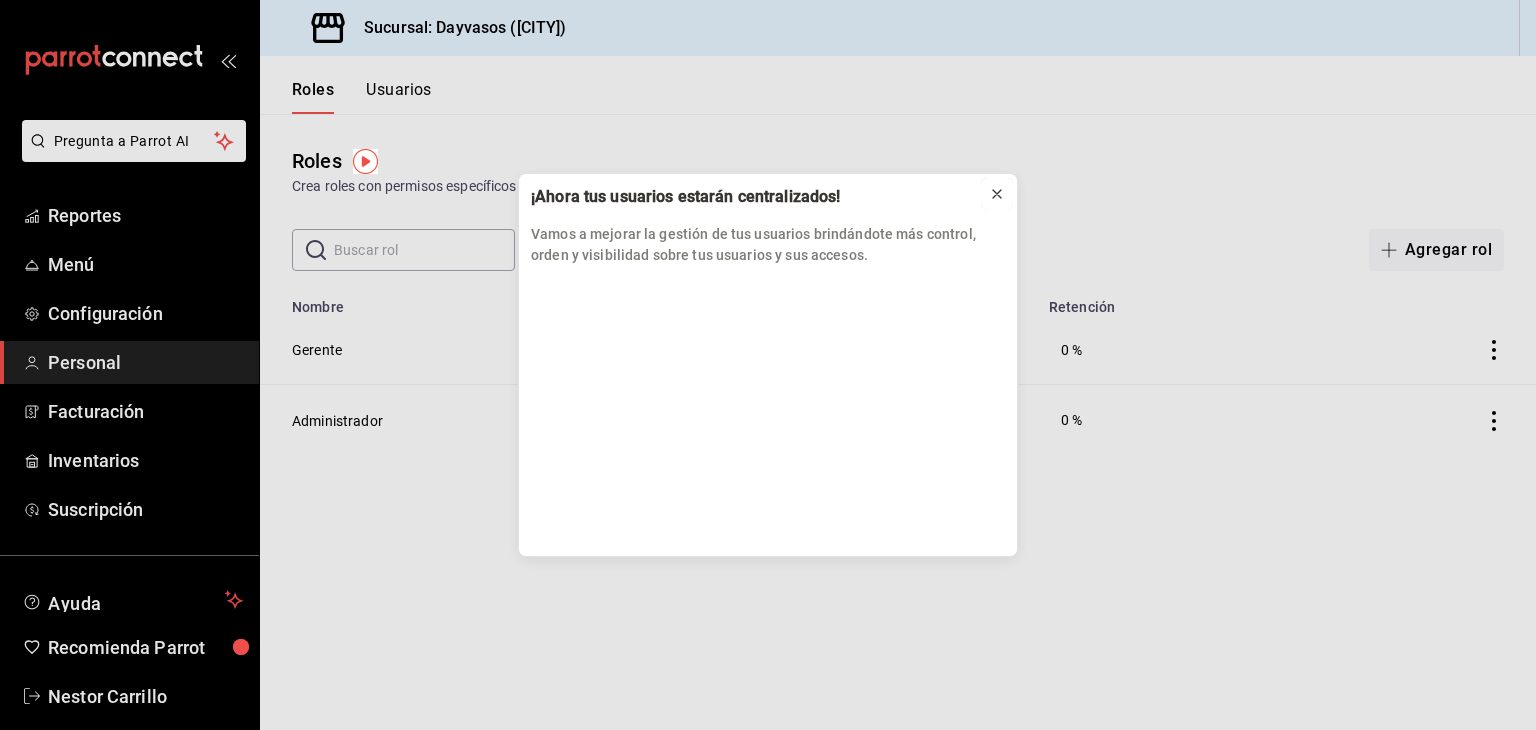 click 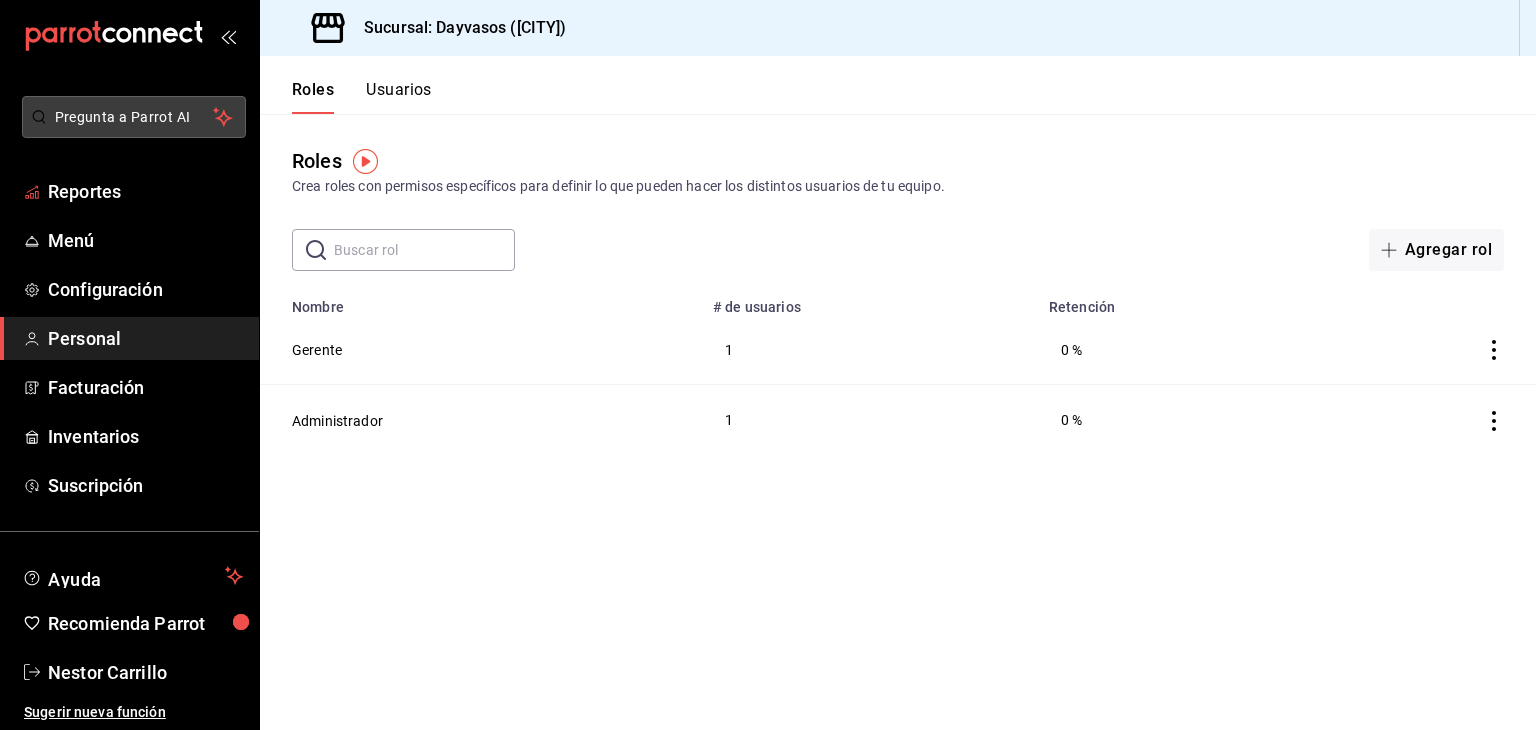 scroll, scrollTop: 0, scrollLeft: 0, axis: both 